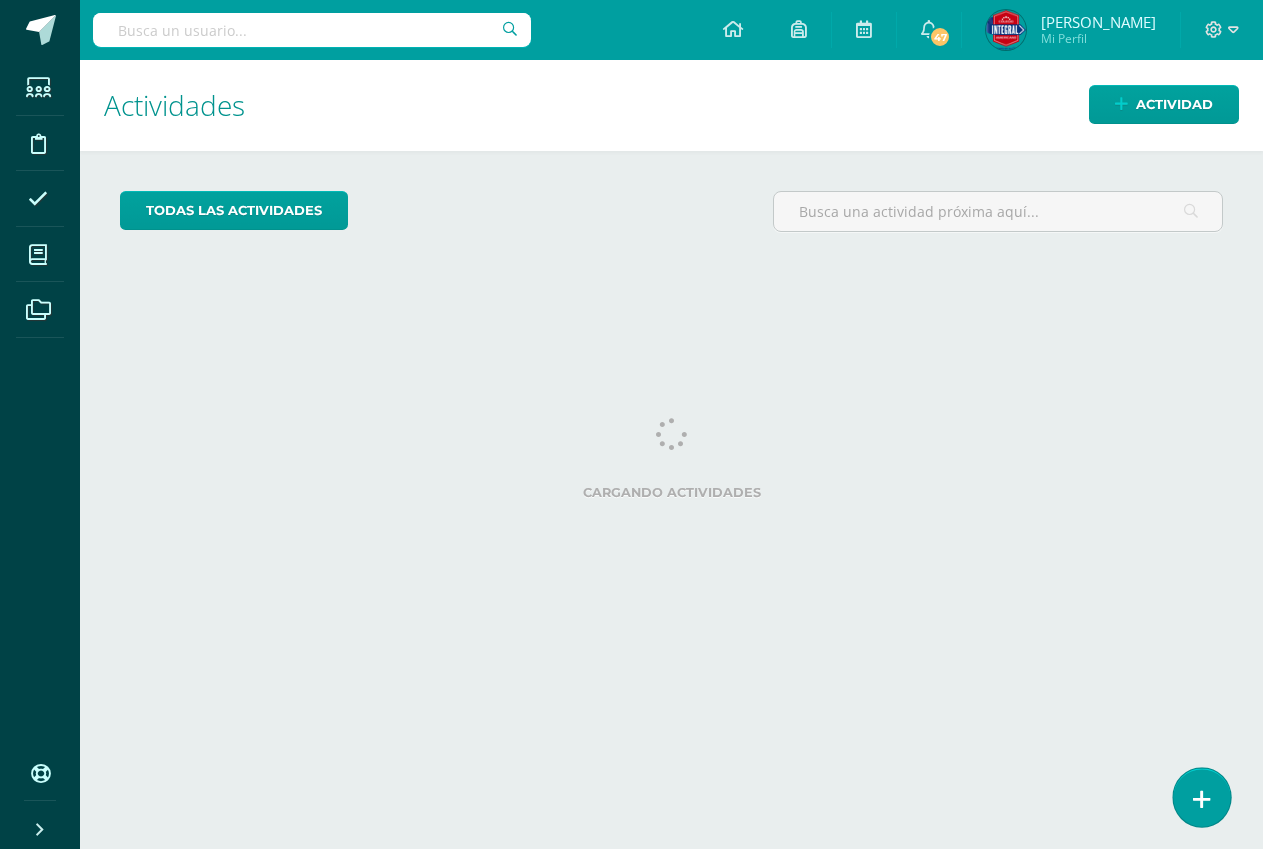 click at bounding box center (1202, 799) 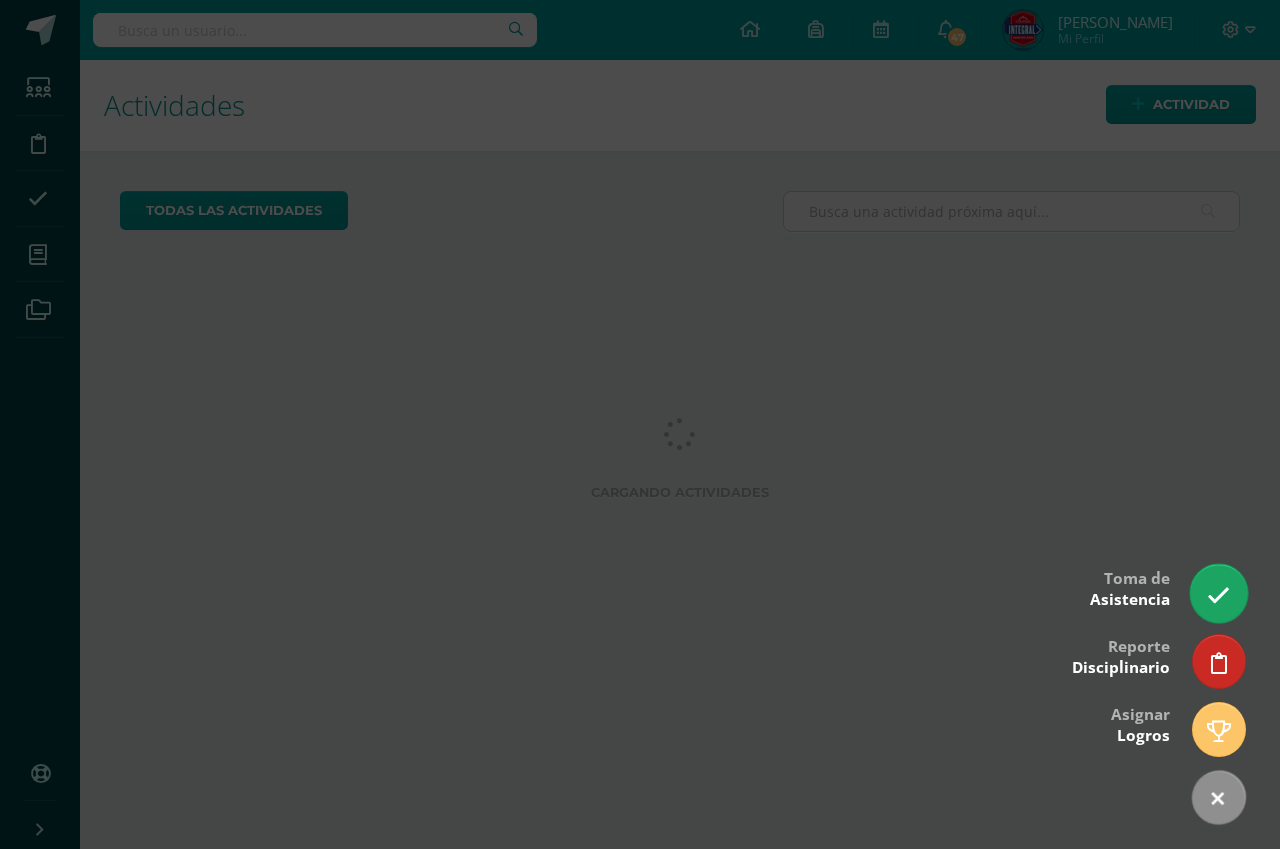 scroll, scrollTop: 0, scrollLeft: 0, axis: both 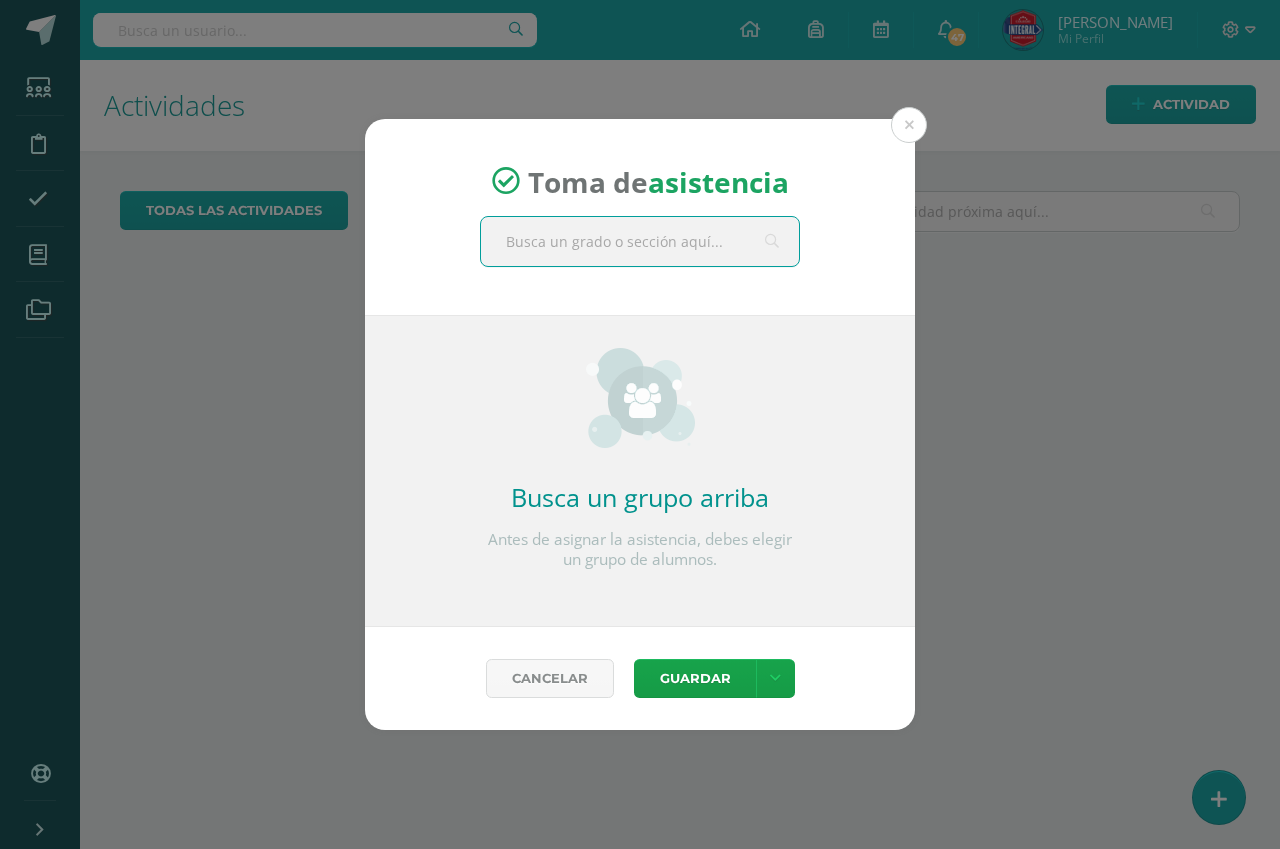 click at bounding box center (640, 241) 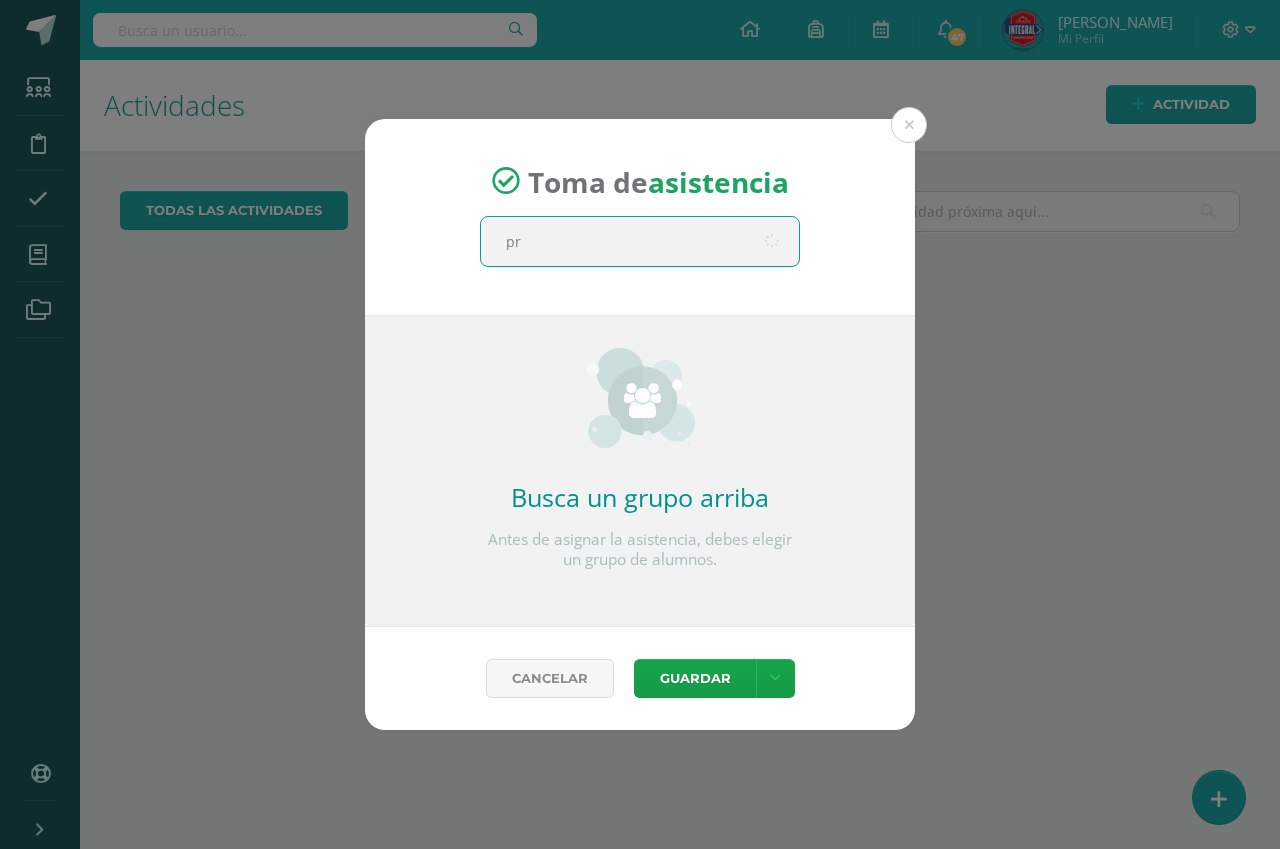 type on "pri" 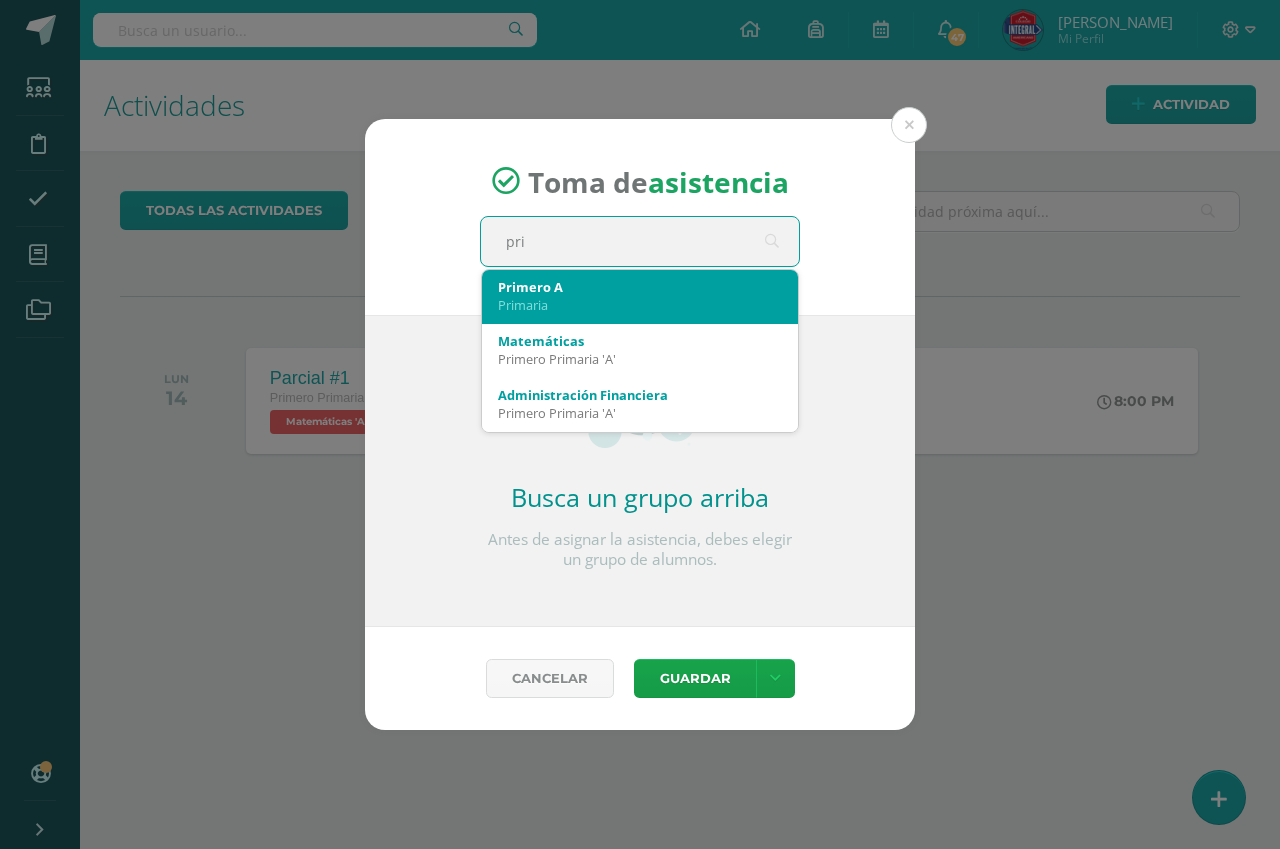 click on "Primero A" at bounding box center [640, 287] 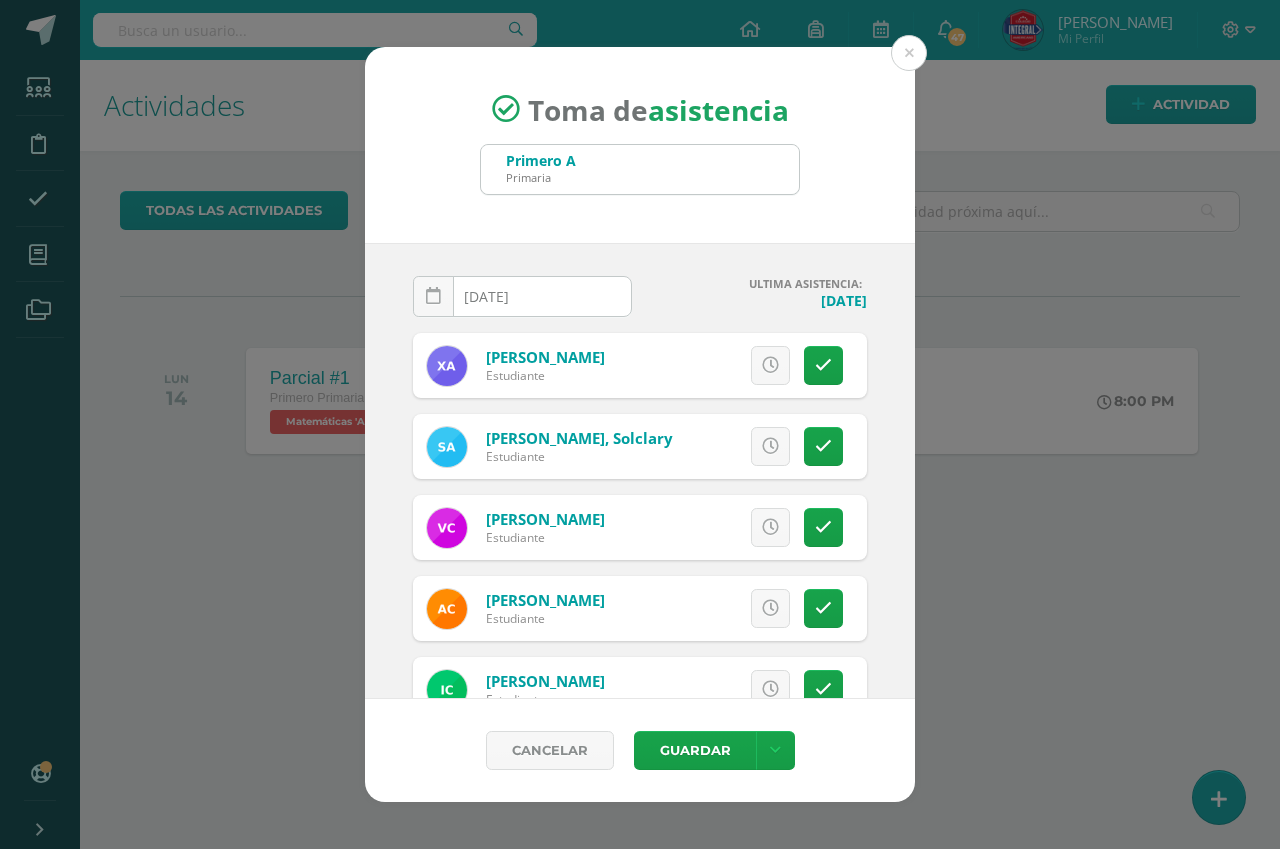 scroll, scrollTop: 100, scrollLeft: 0, axis: vertical 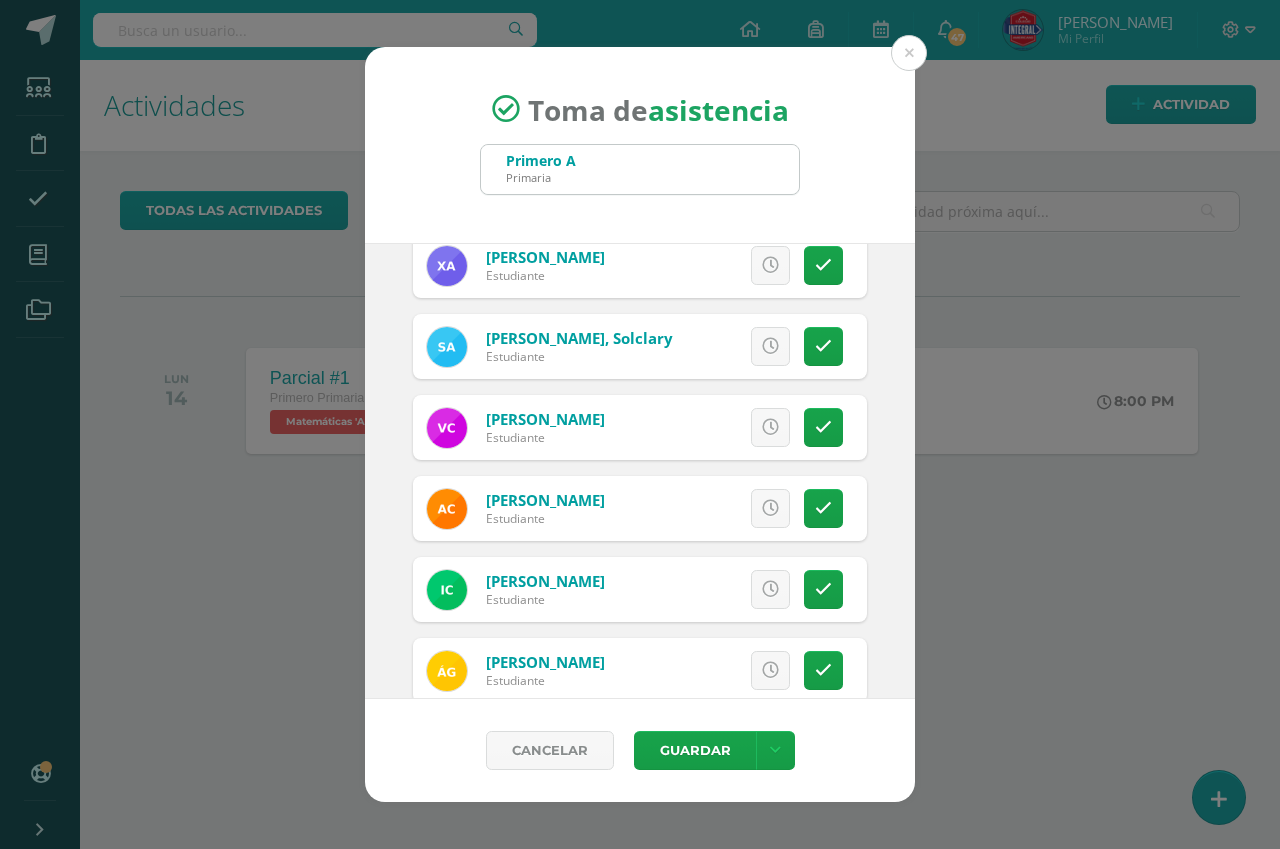click on "Excusa
Detalles sobre excusa:
Añadir excusa a todas las inasistencias del día
Cancelar
Agregar" at bounding box center (723, 346) 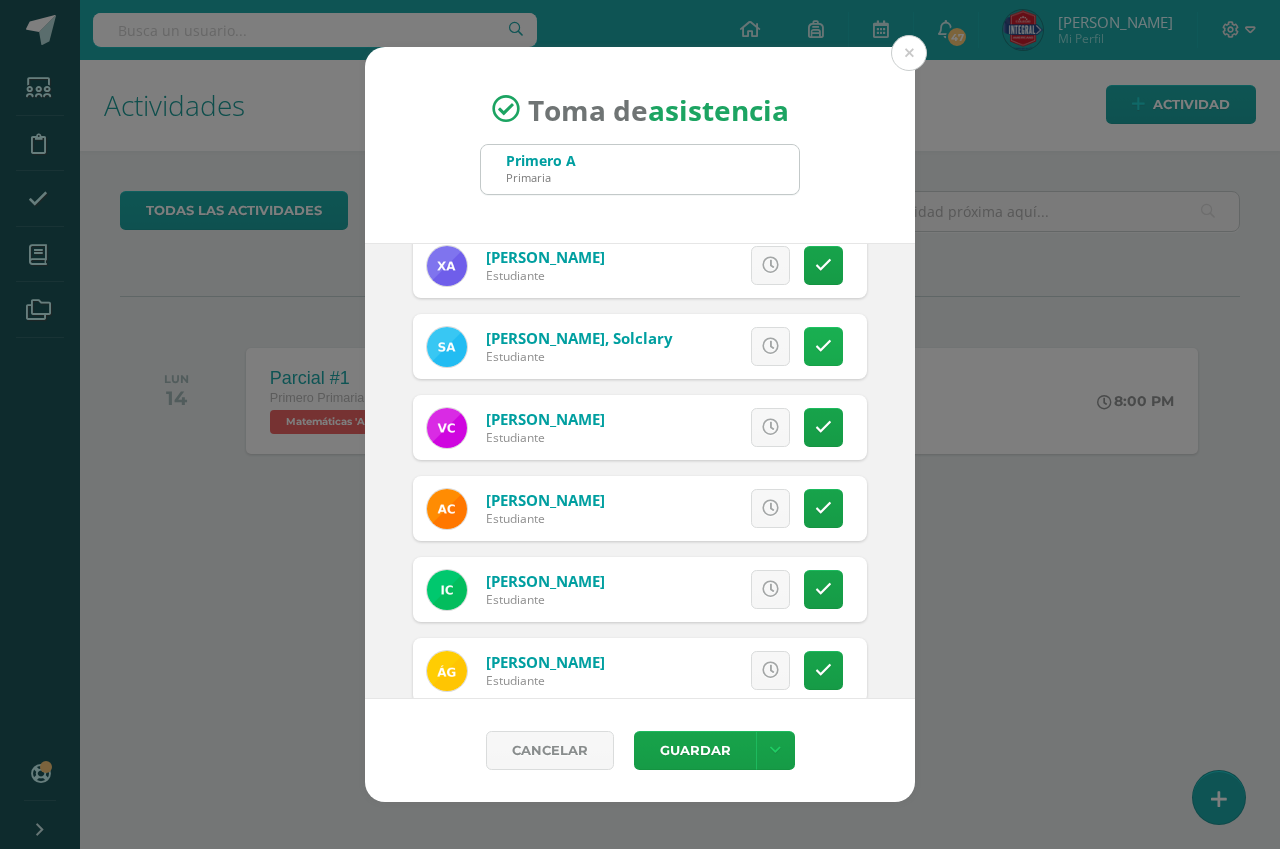 click at bounding box center [823, 346] 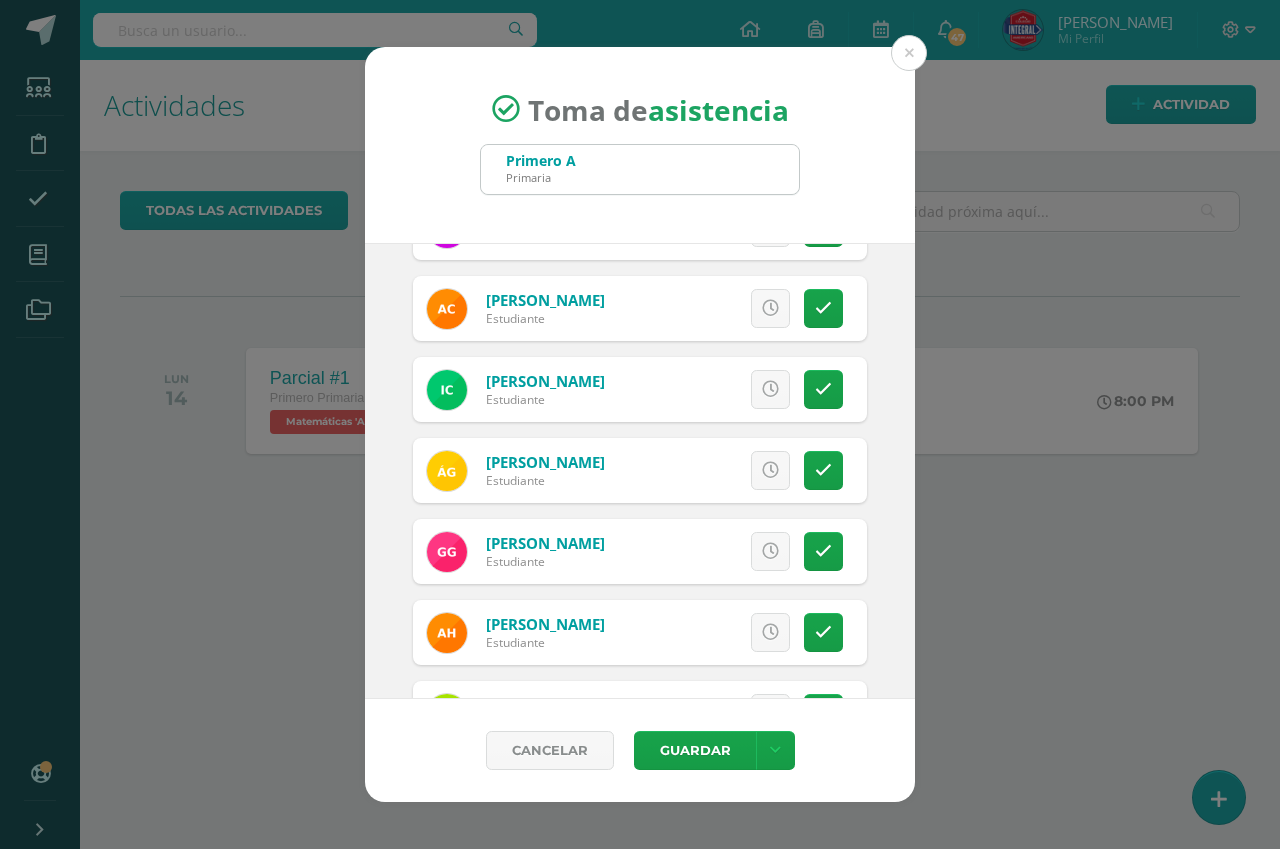 scroll, scrollTop: 400, scrollLeft: 0, axis: vertical 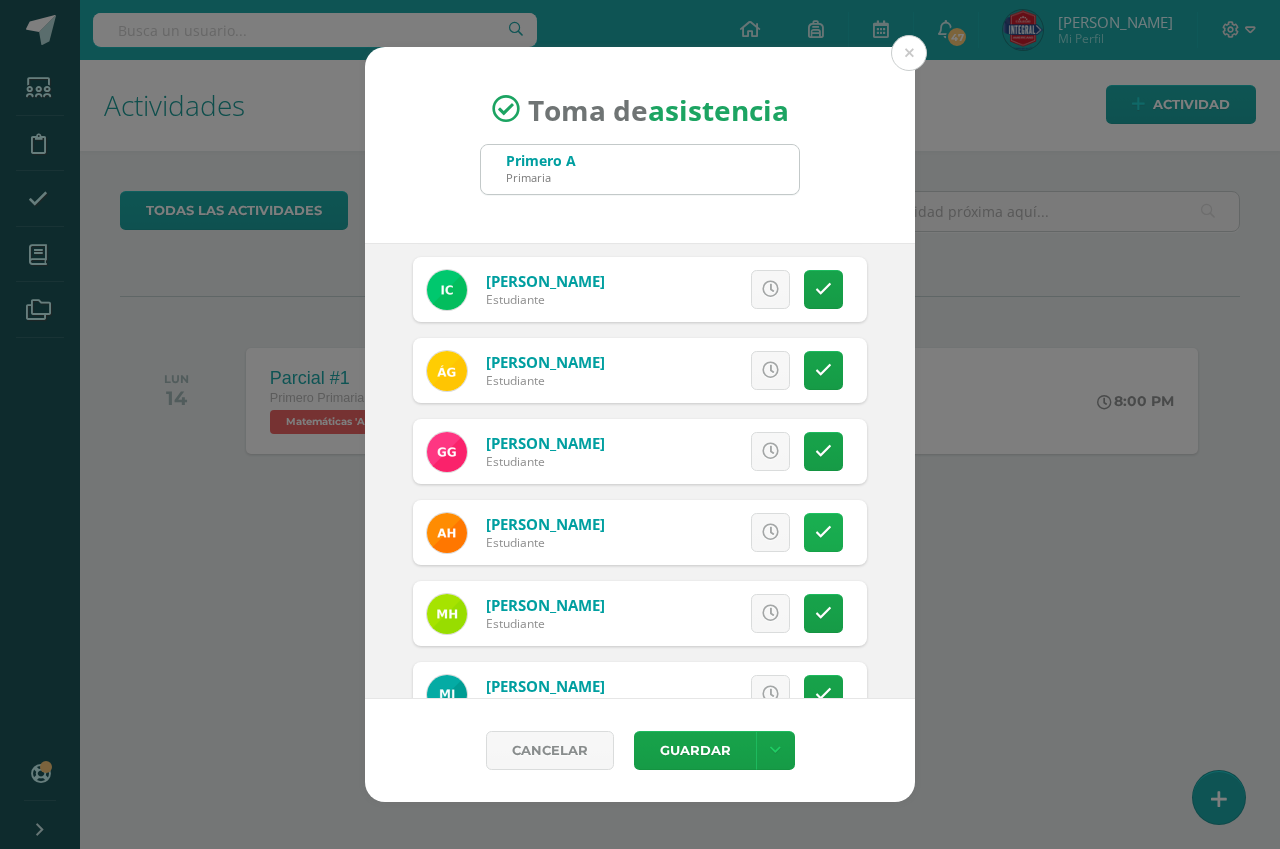 click at bounding box center [823, 532] 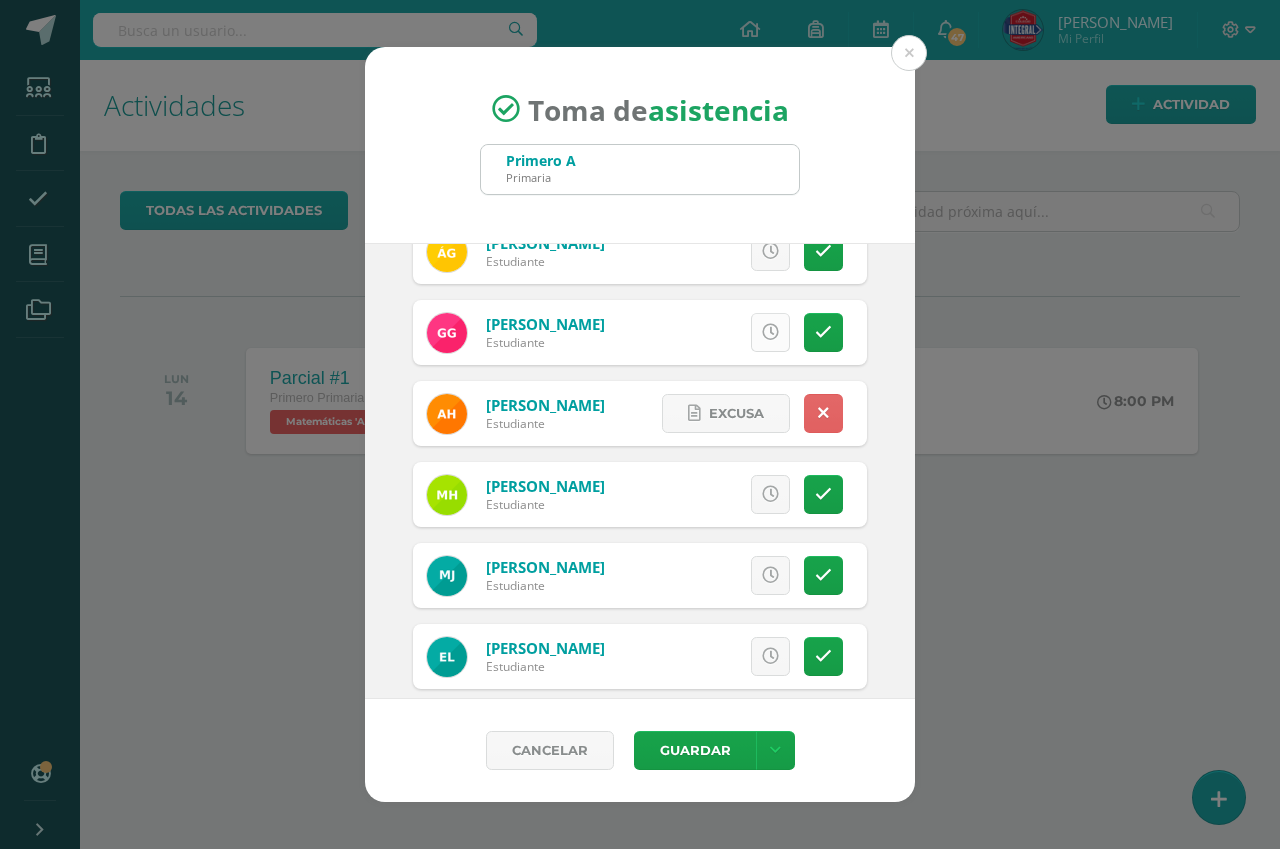 scroll, scrollTop: 600, scrollLeft: 0, axis: vertical 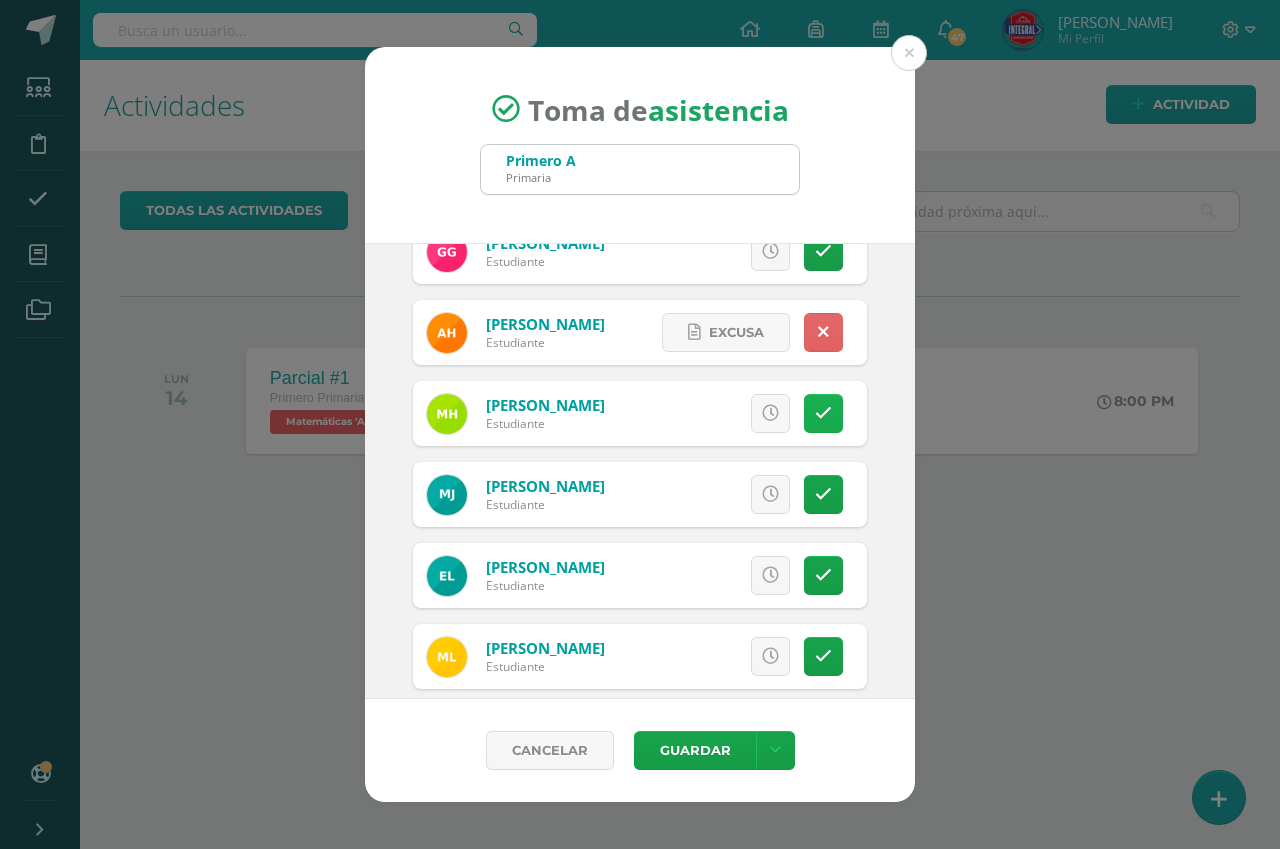 click at bounding box center (823, 413) 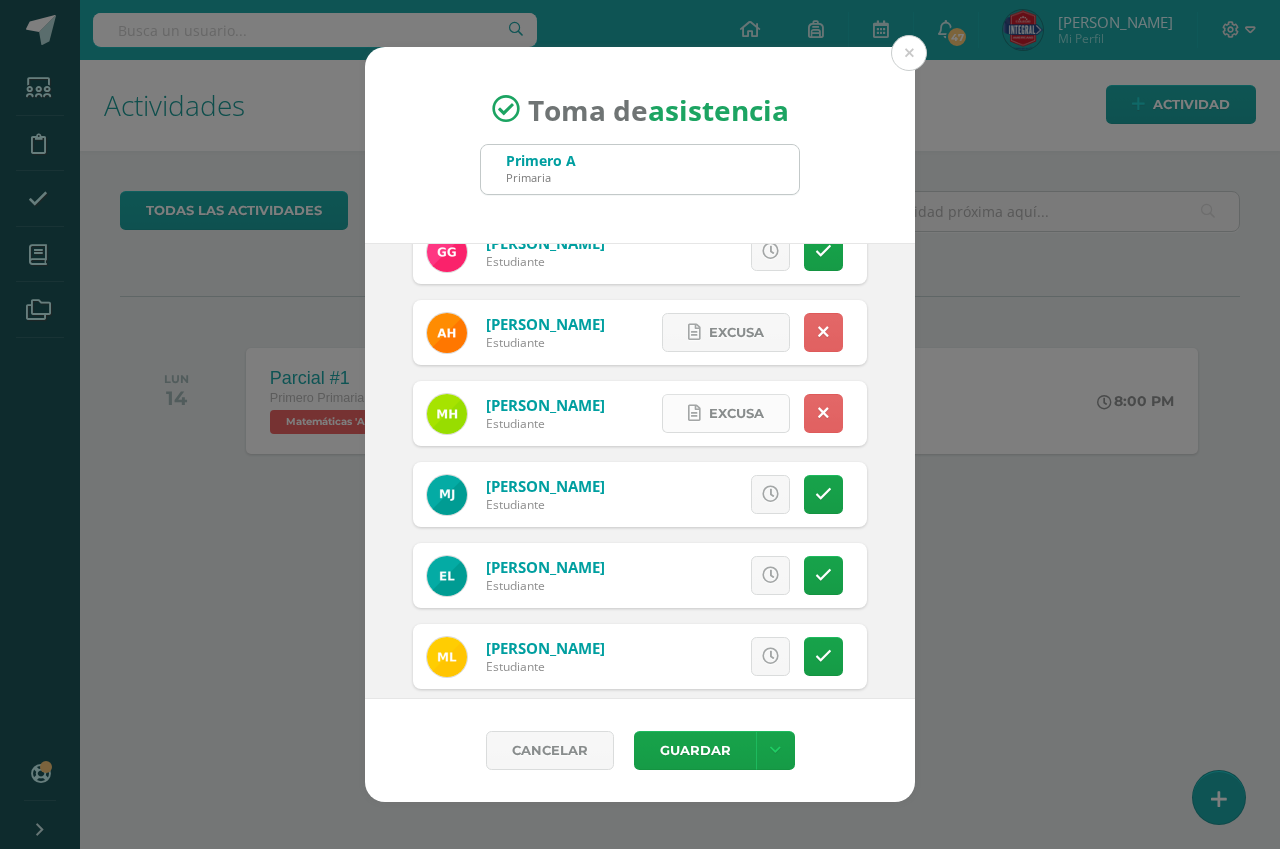 click on "Excusa" at bounding box center [736, 413] 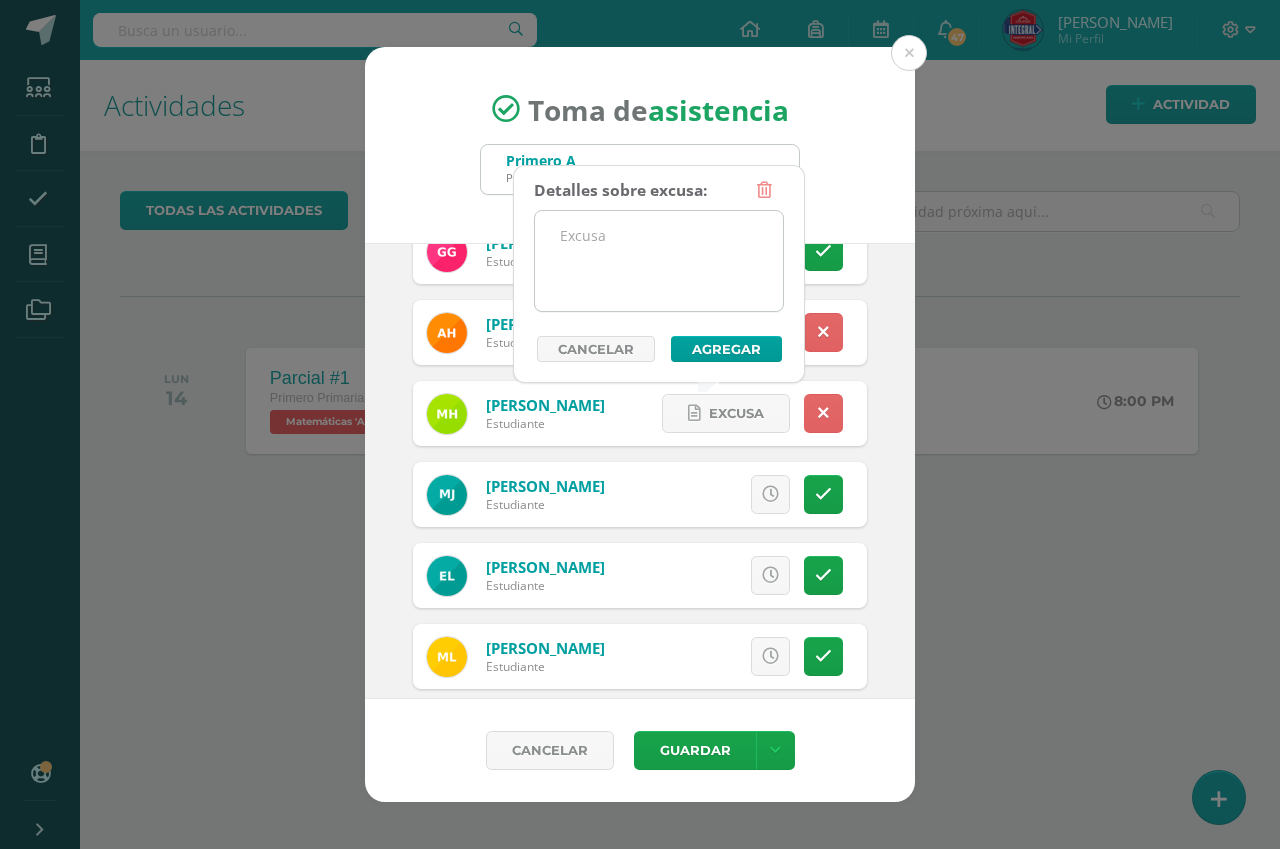 drag, startPoint x: 630, startPoint y: 241, endPoint x: 651, endPoint y: 249, distance: 22.472204 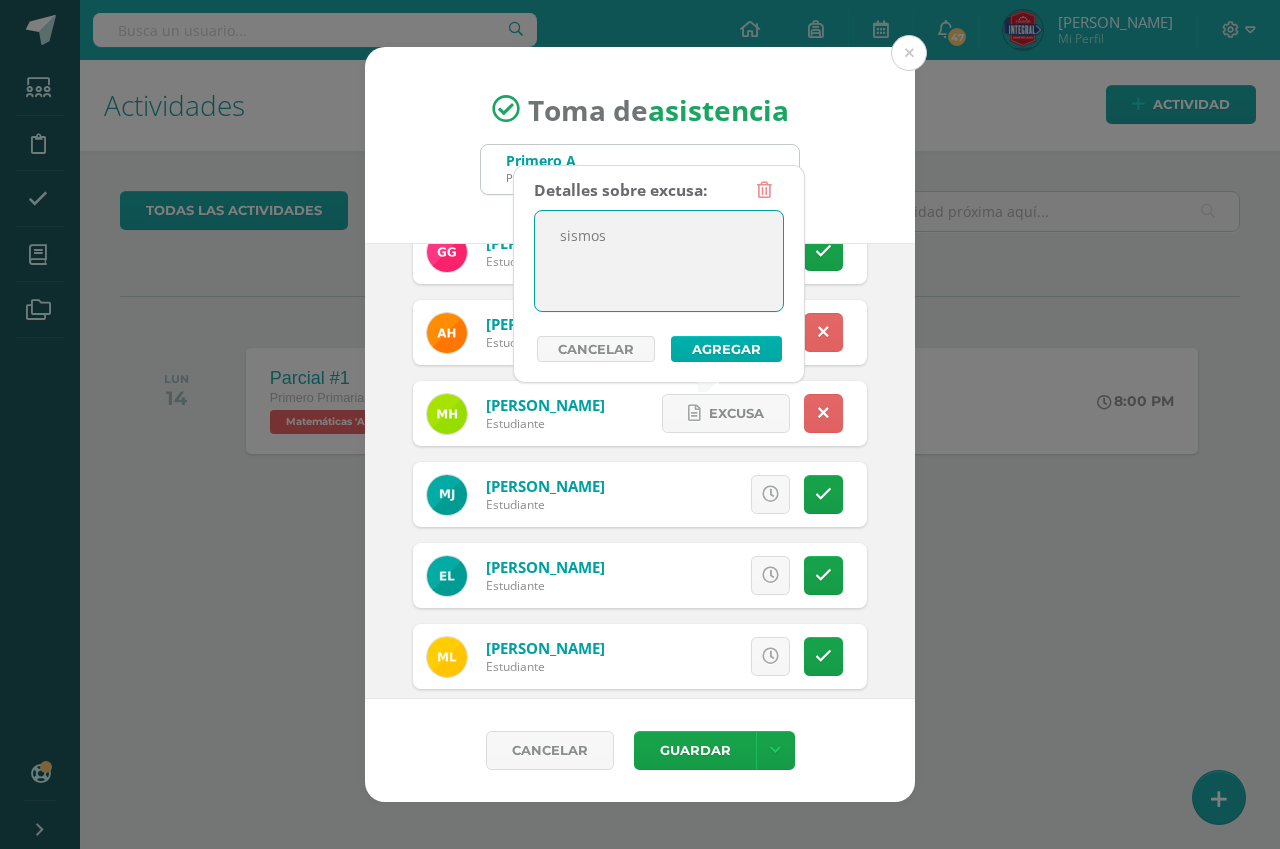 type on "sismos" 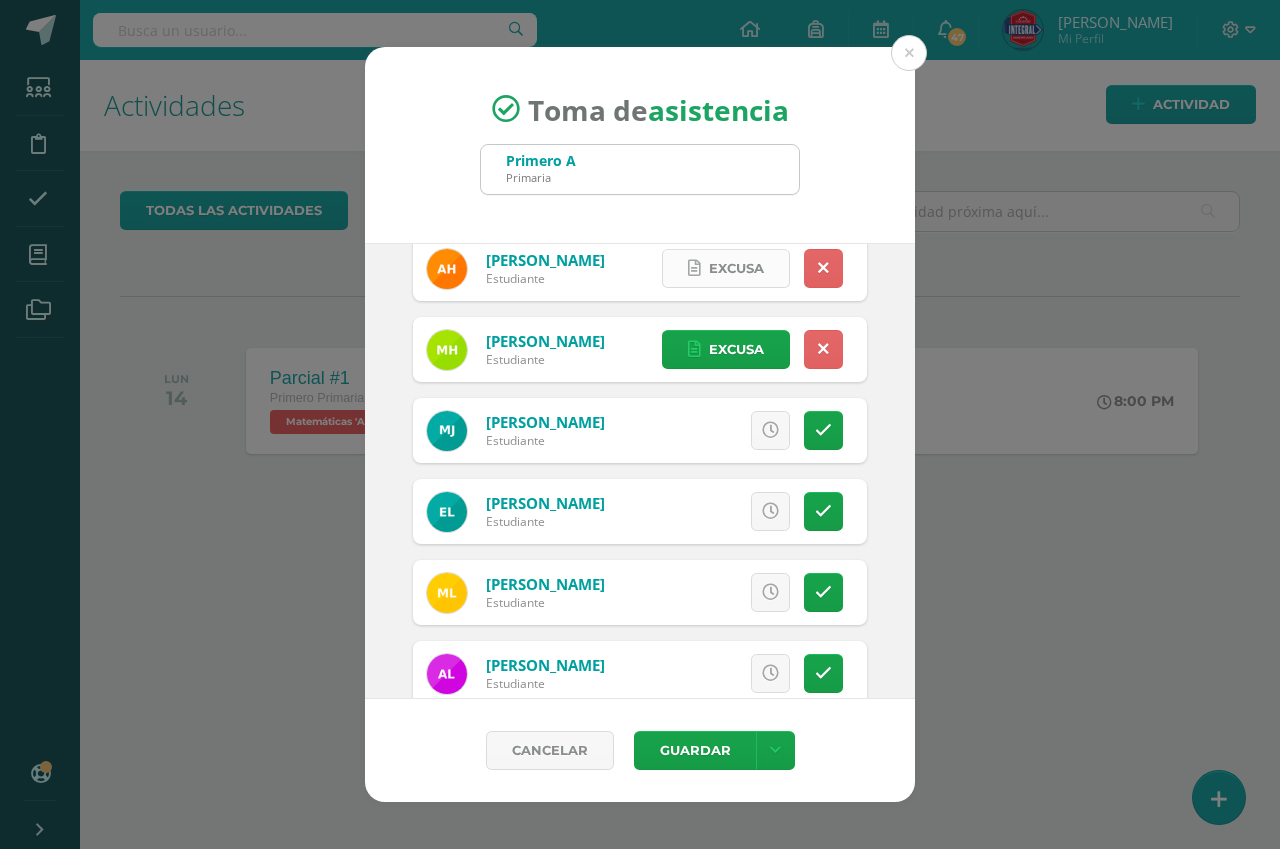 scroll, scrollTop: 700, scrollLeft: 0, axis: vertical 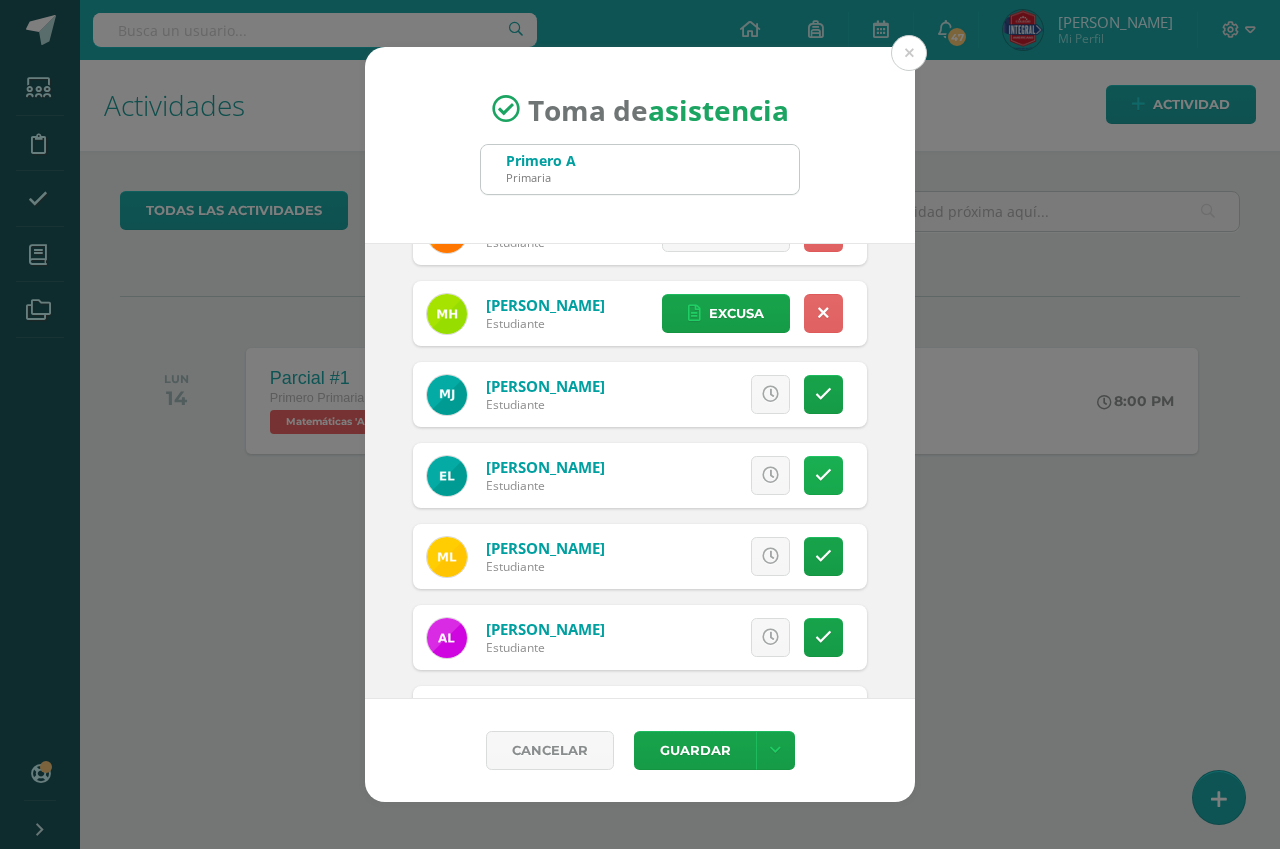 click at bounding box center [823, 475] 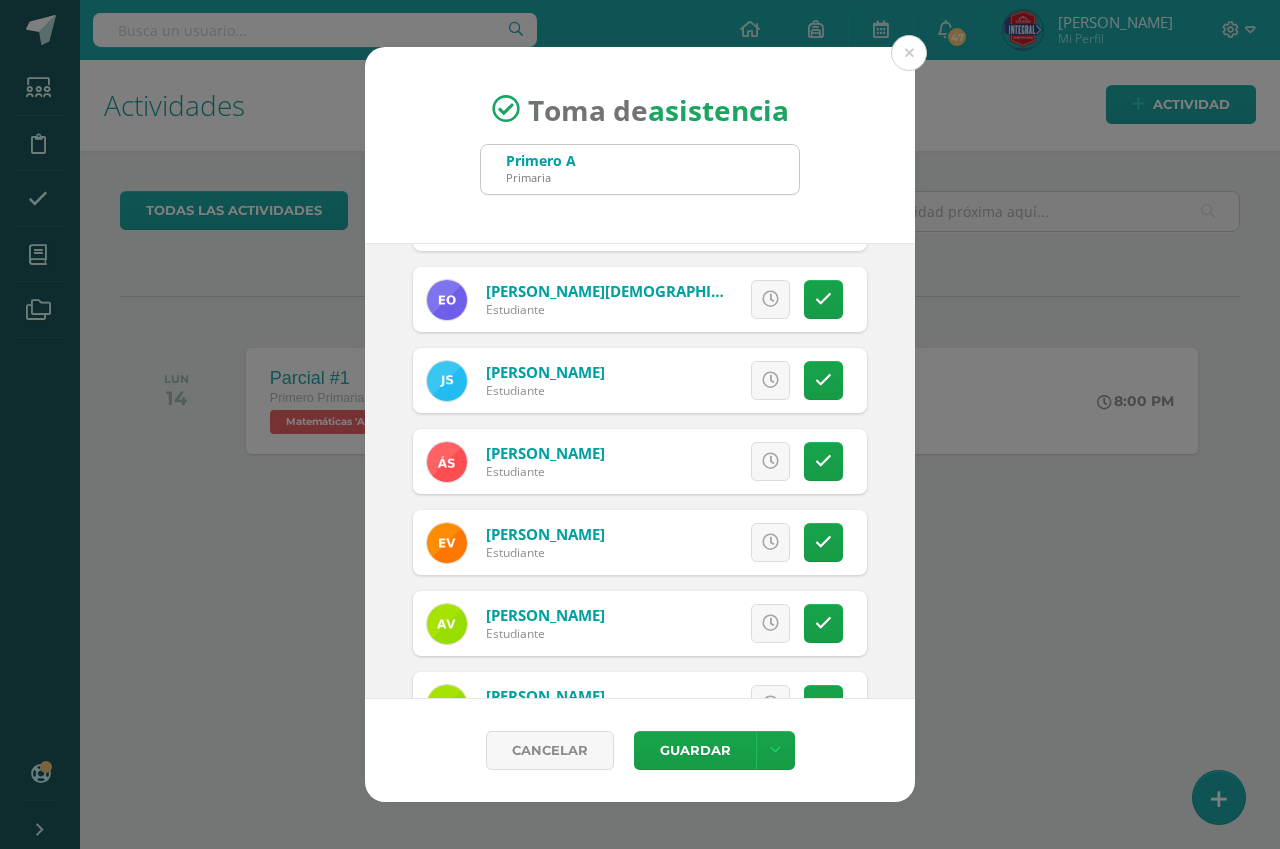 scroll, scrollTop: 1271, scrollLeft: 0, axis: vertical 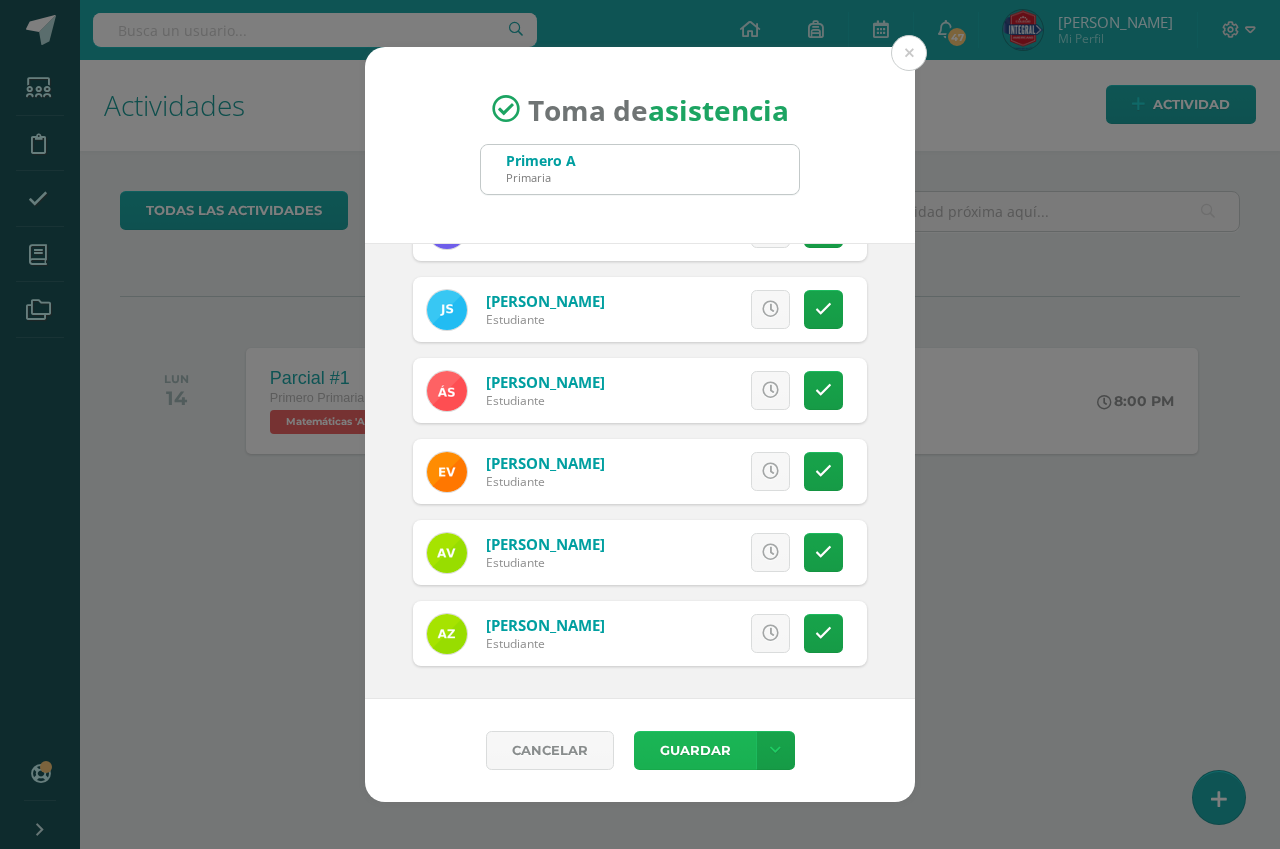 click on "Guardar" at bounding box center [695, 750] 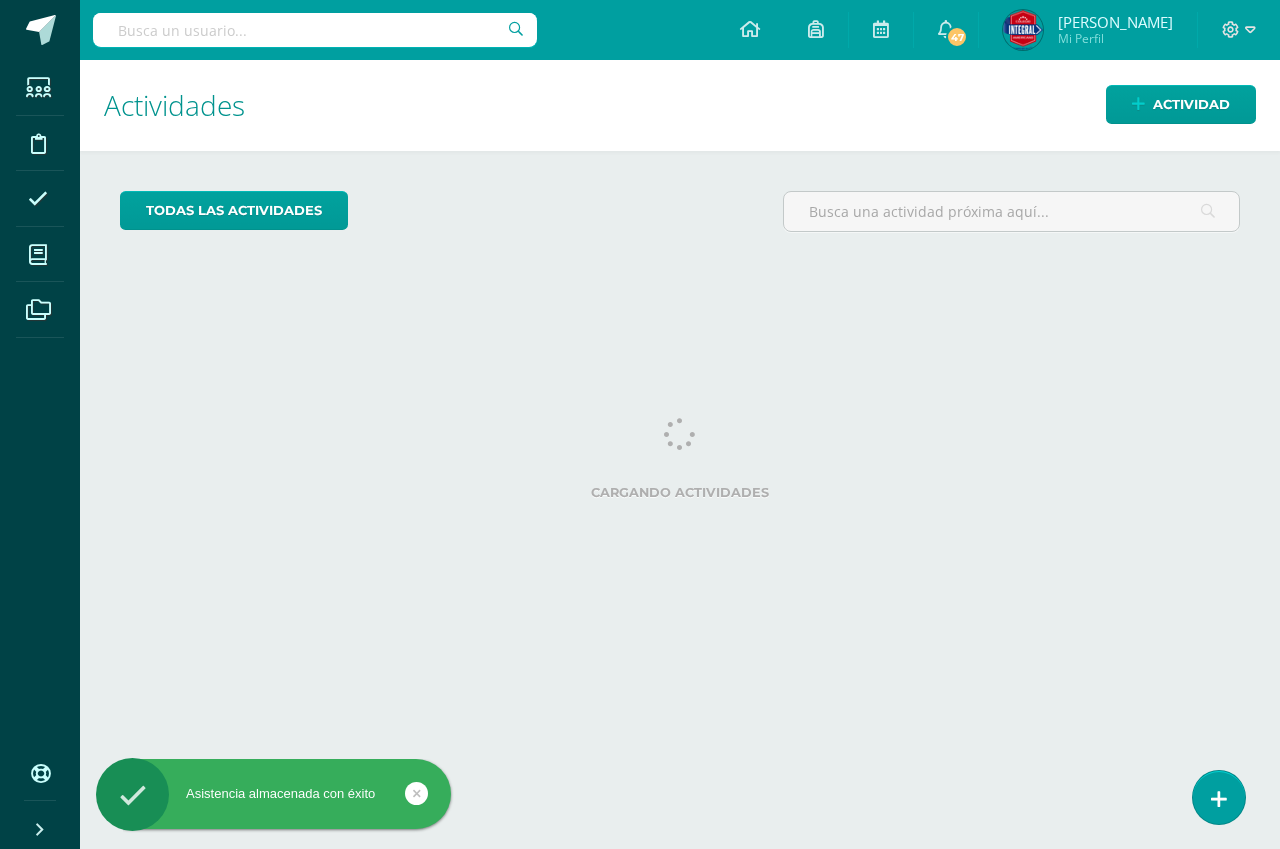 scroll, scrollTop: 0, scrollLeft: 0, axis: both 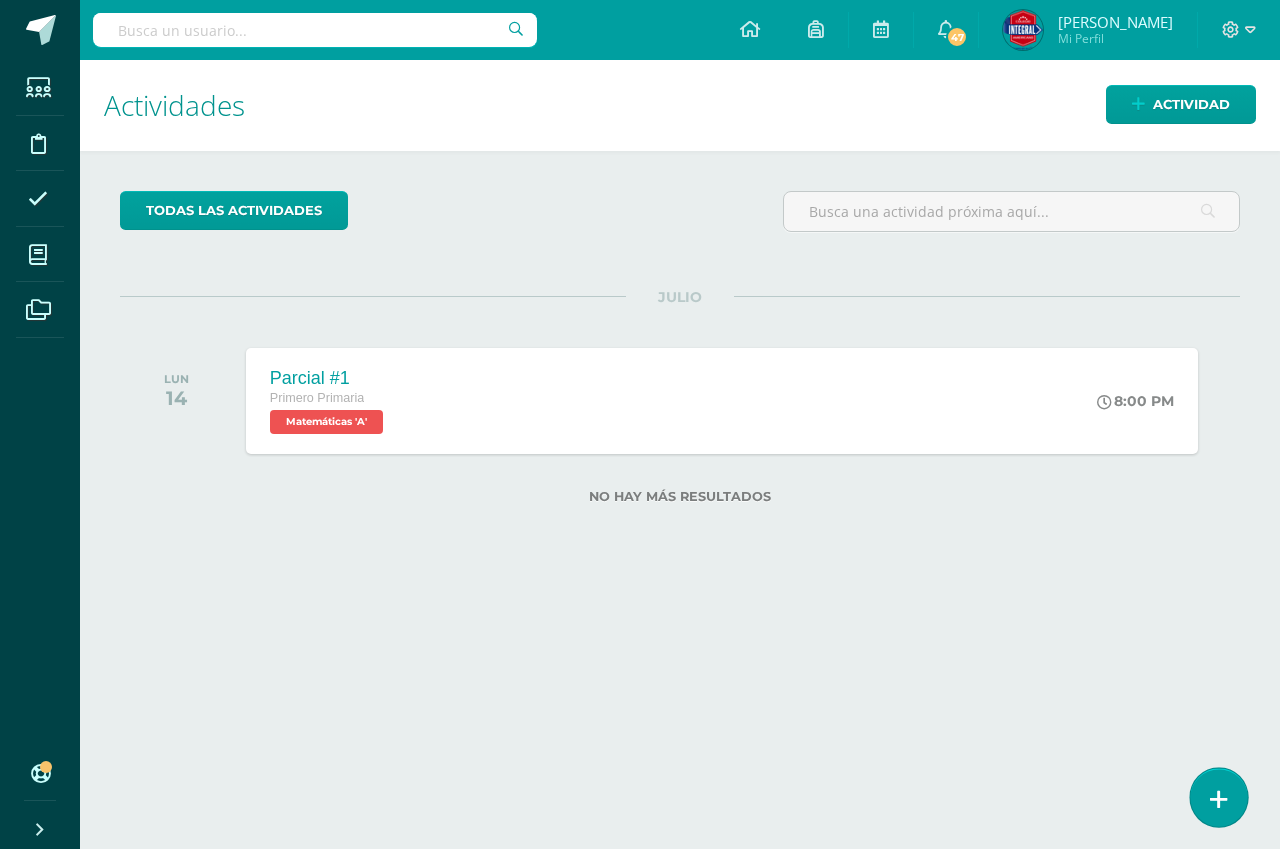 click at bounding box center (1219, 799) 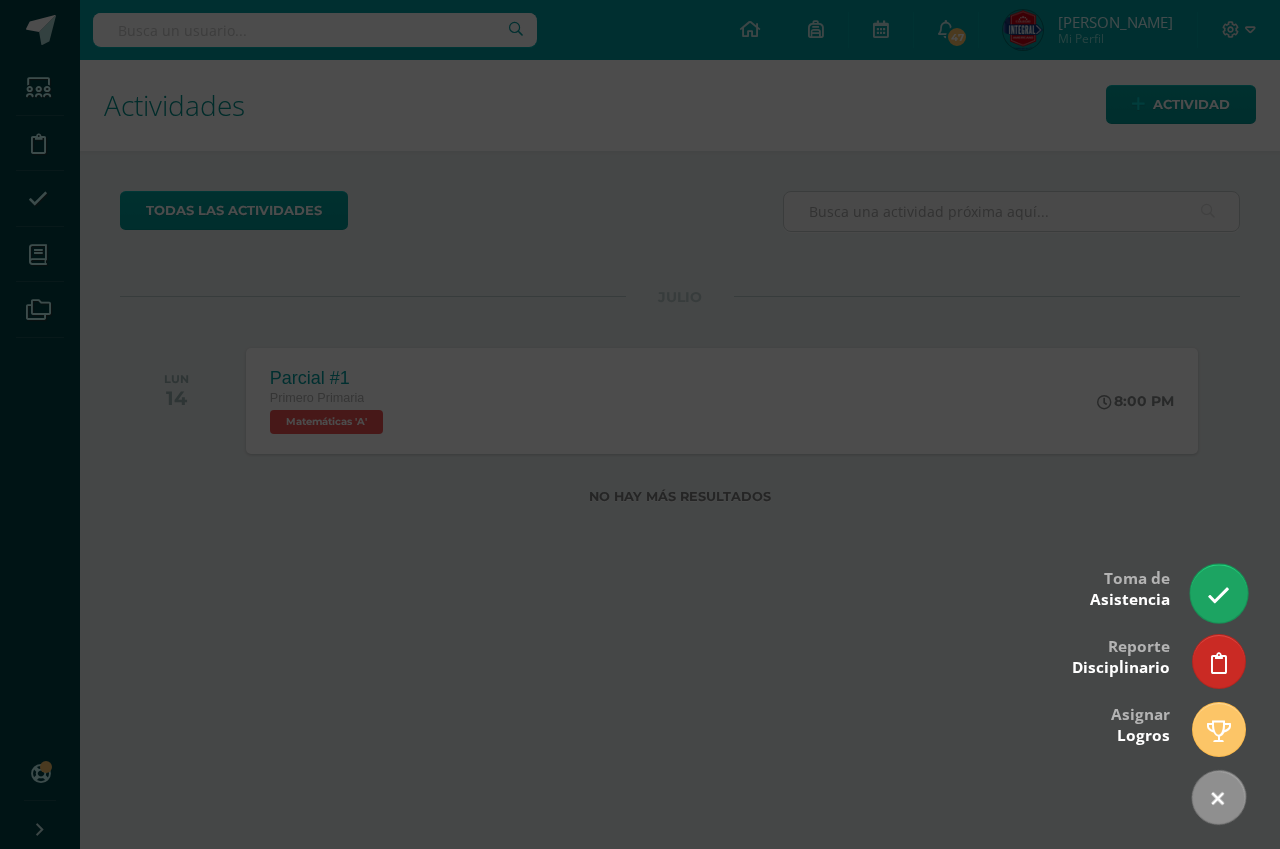 click at bounding box center (1218, 595) 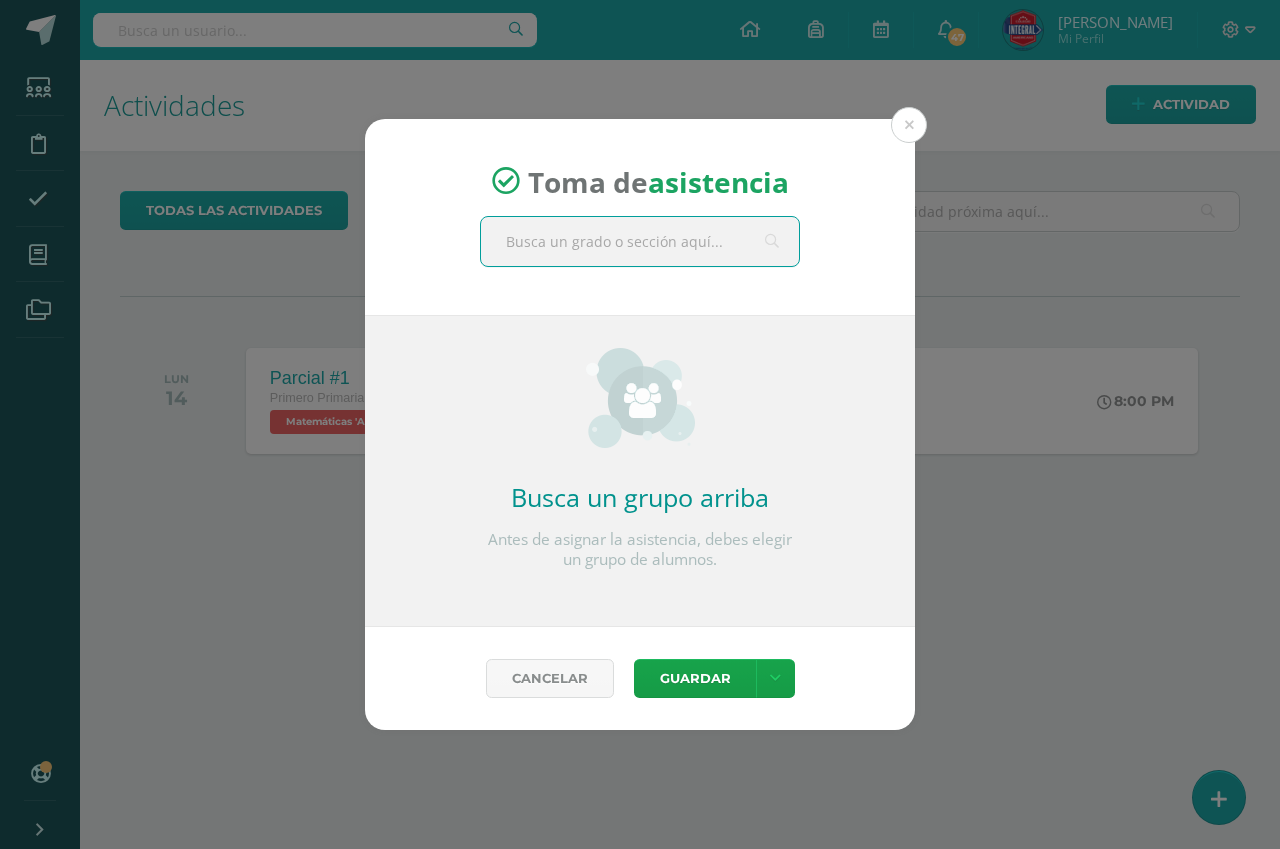 click at bounding box center (640, 241) 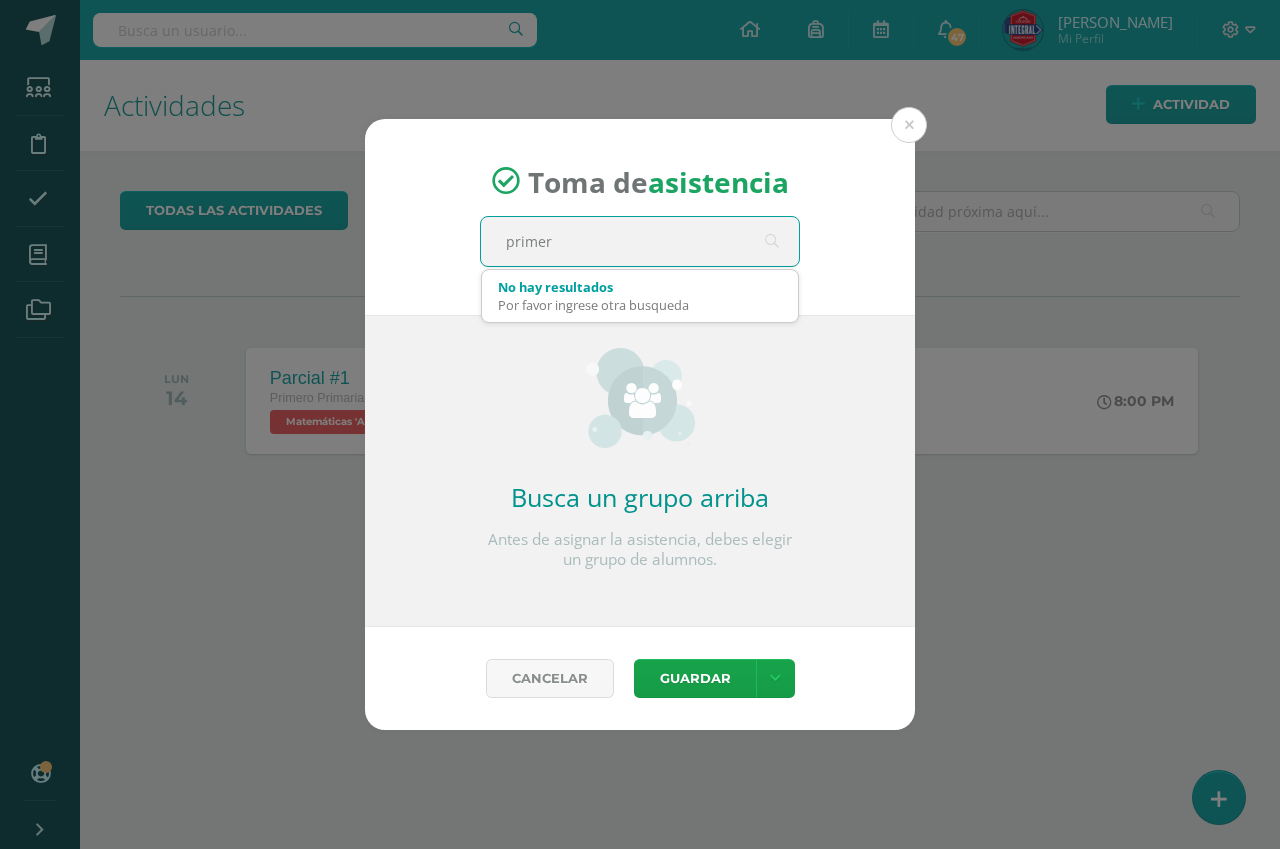 type on "primero" 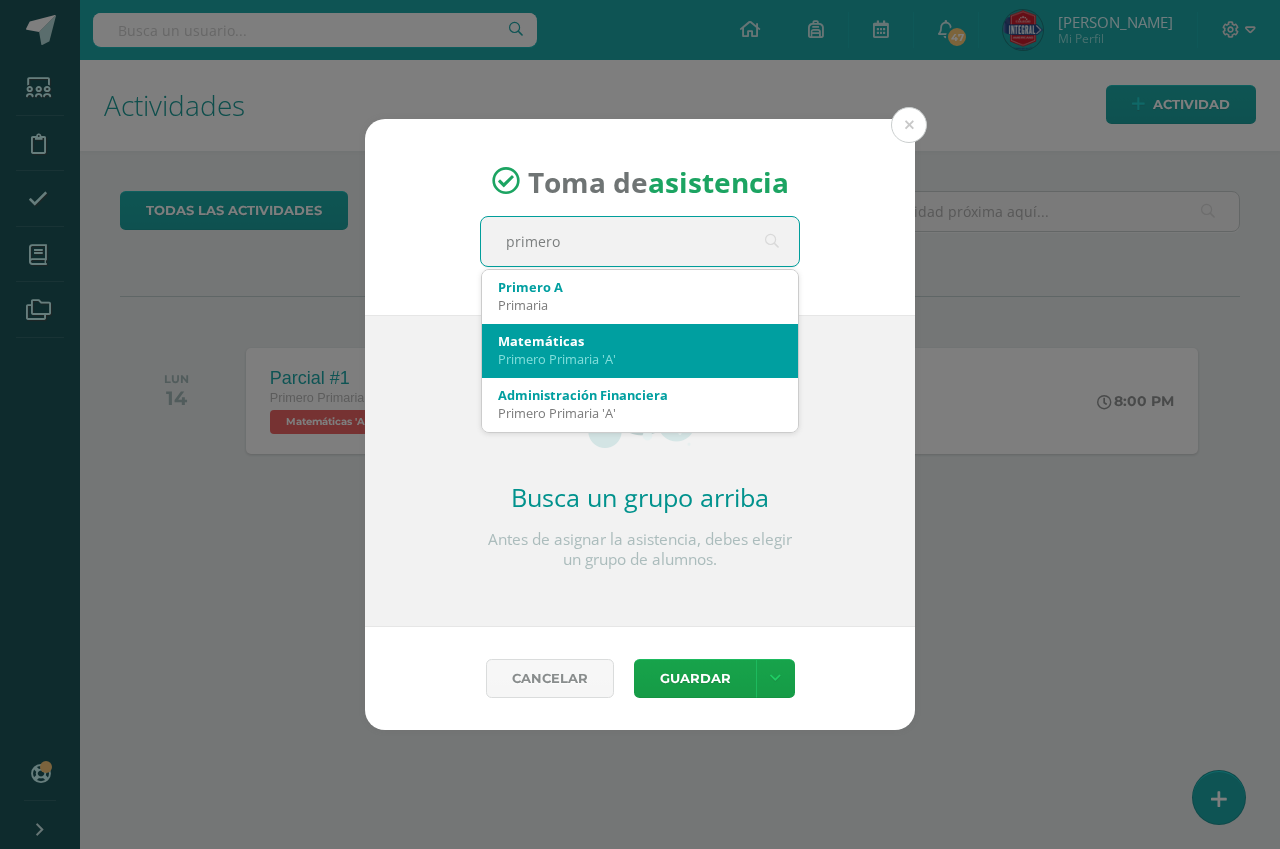 click on "Primero Primaria 'A'" at bounding box center (640, 359) 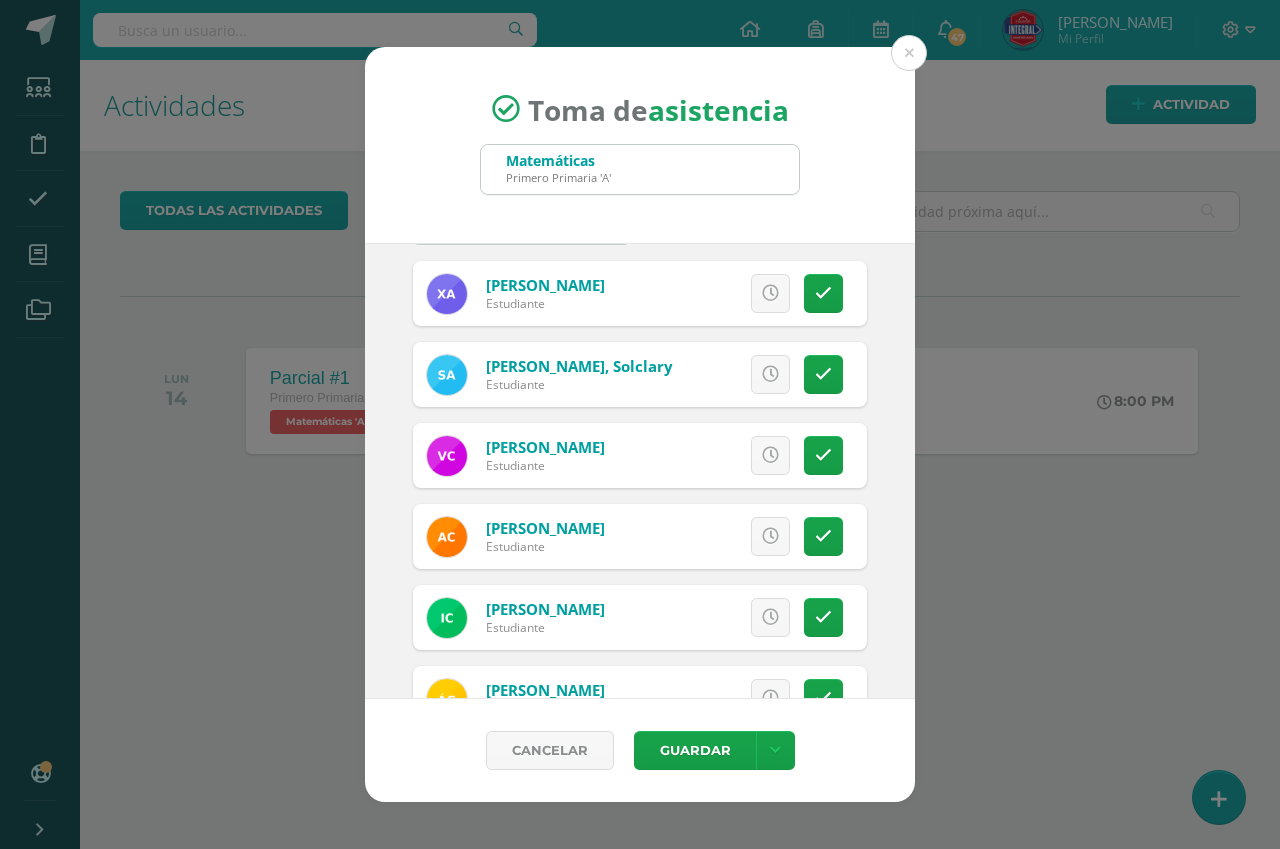 scroll, scrollTop: 100, scrollLeft: 0, axis: vertical 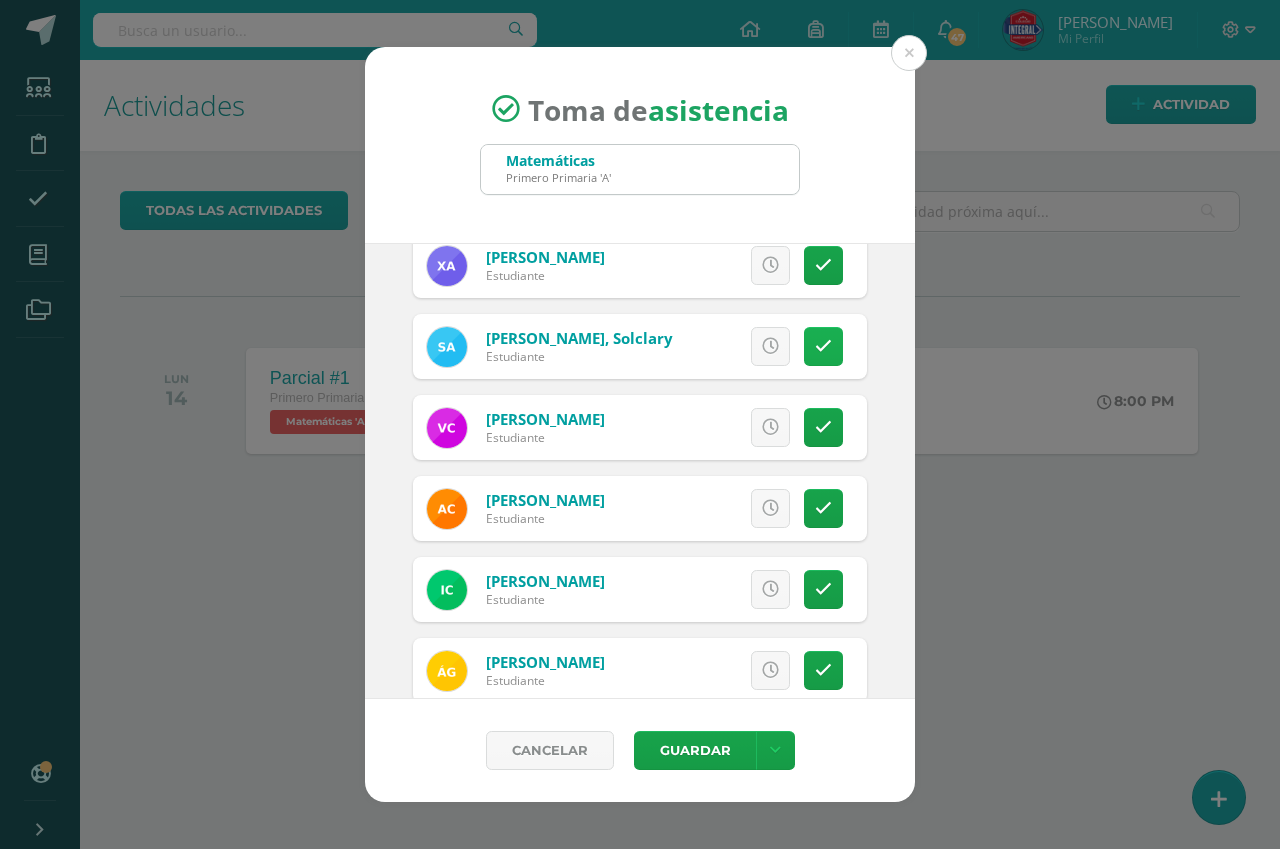click at bounding box center (823, 346) 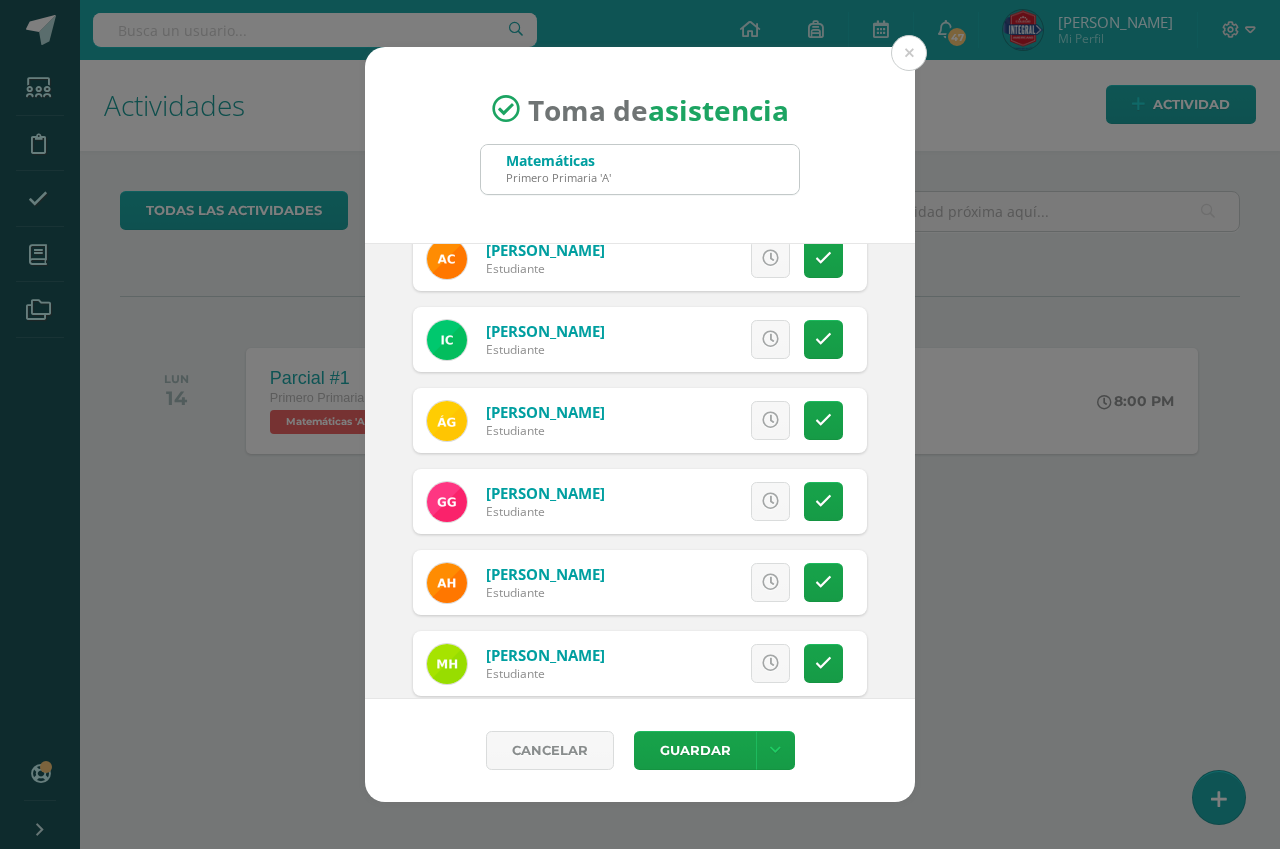 scroll, scrollTop: 400, scrollLeft: 0, axis: vertical 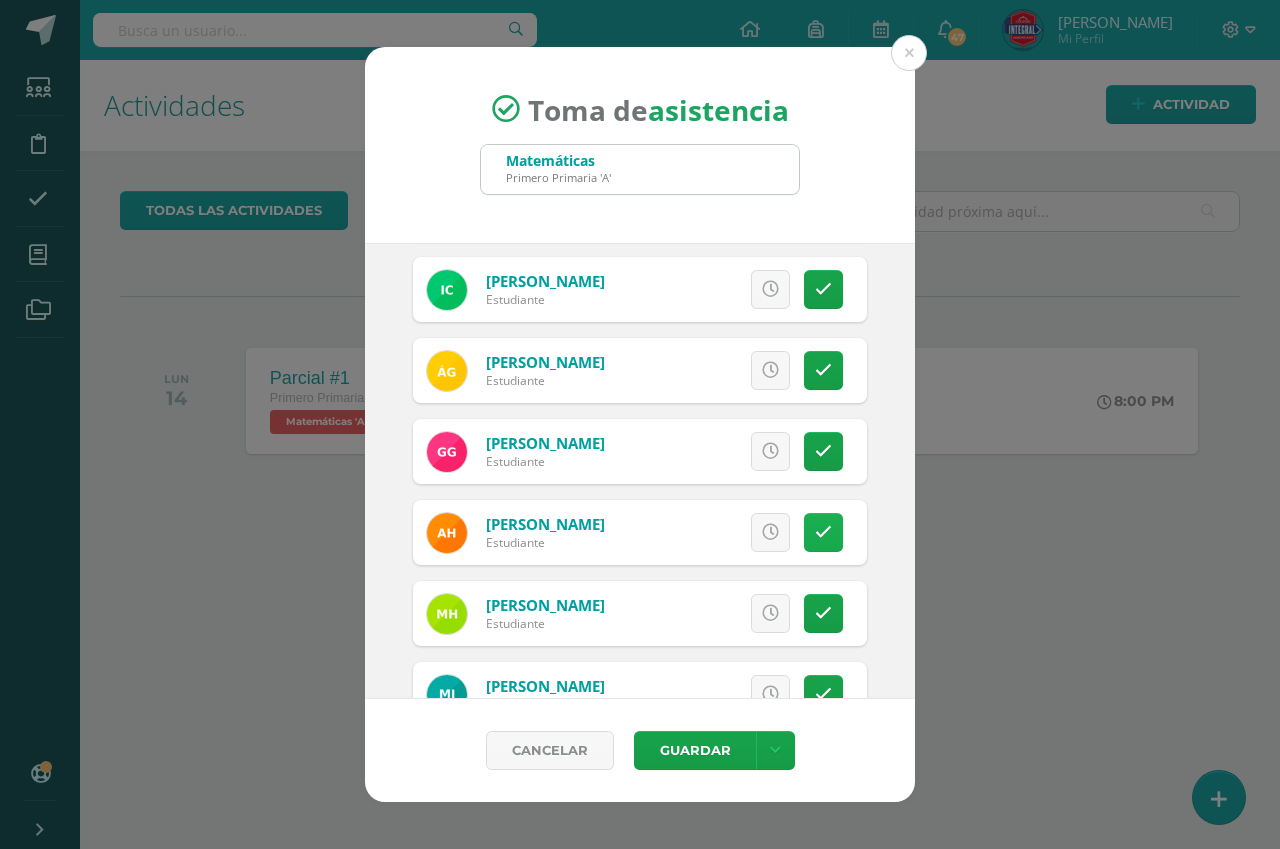 click at bounding box center [823, 532] 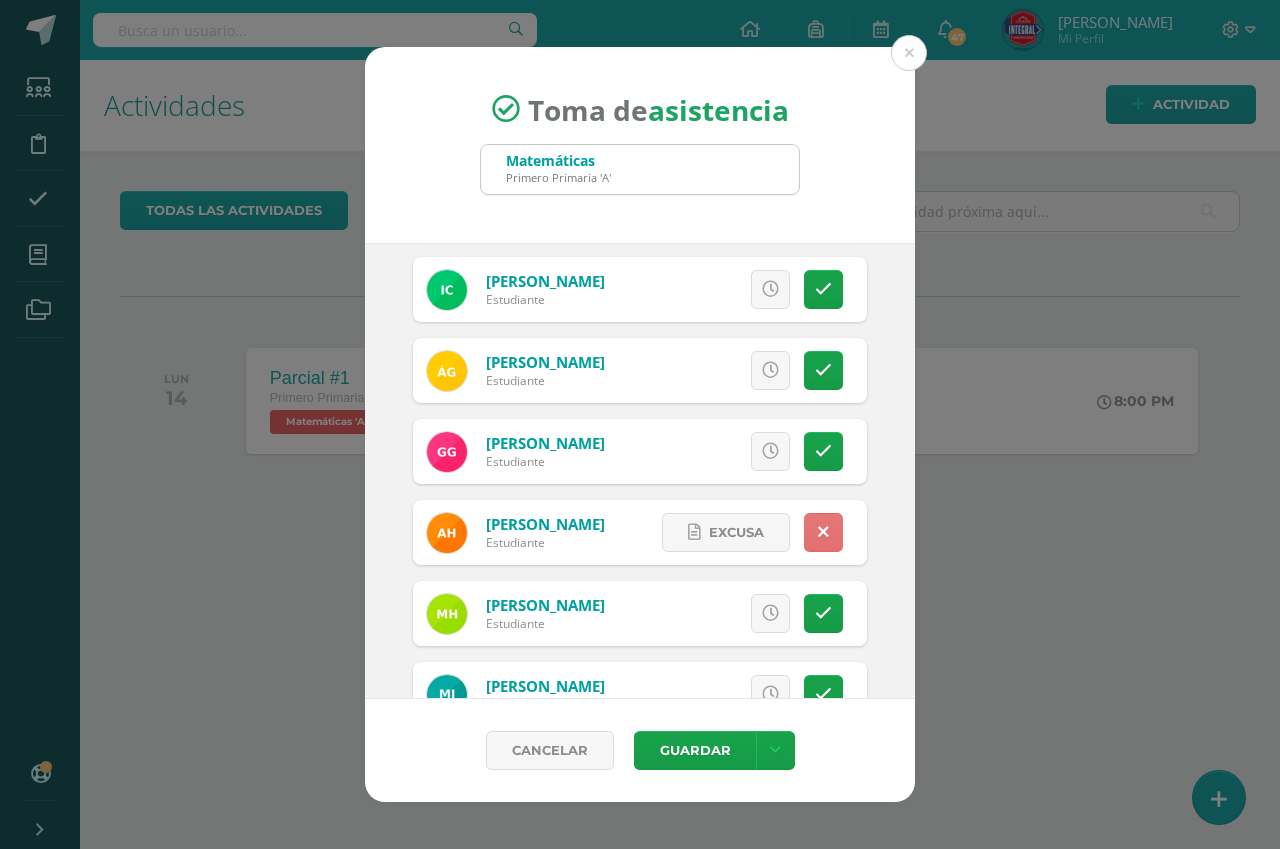 scroll, scrollTop: 500, scrollLeft: 0, axis: vertical 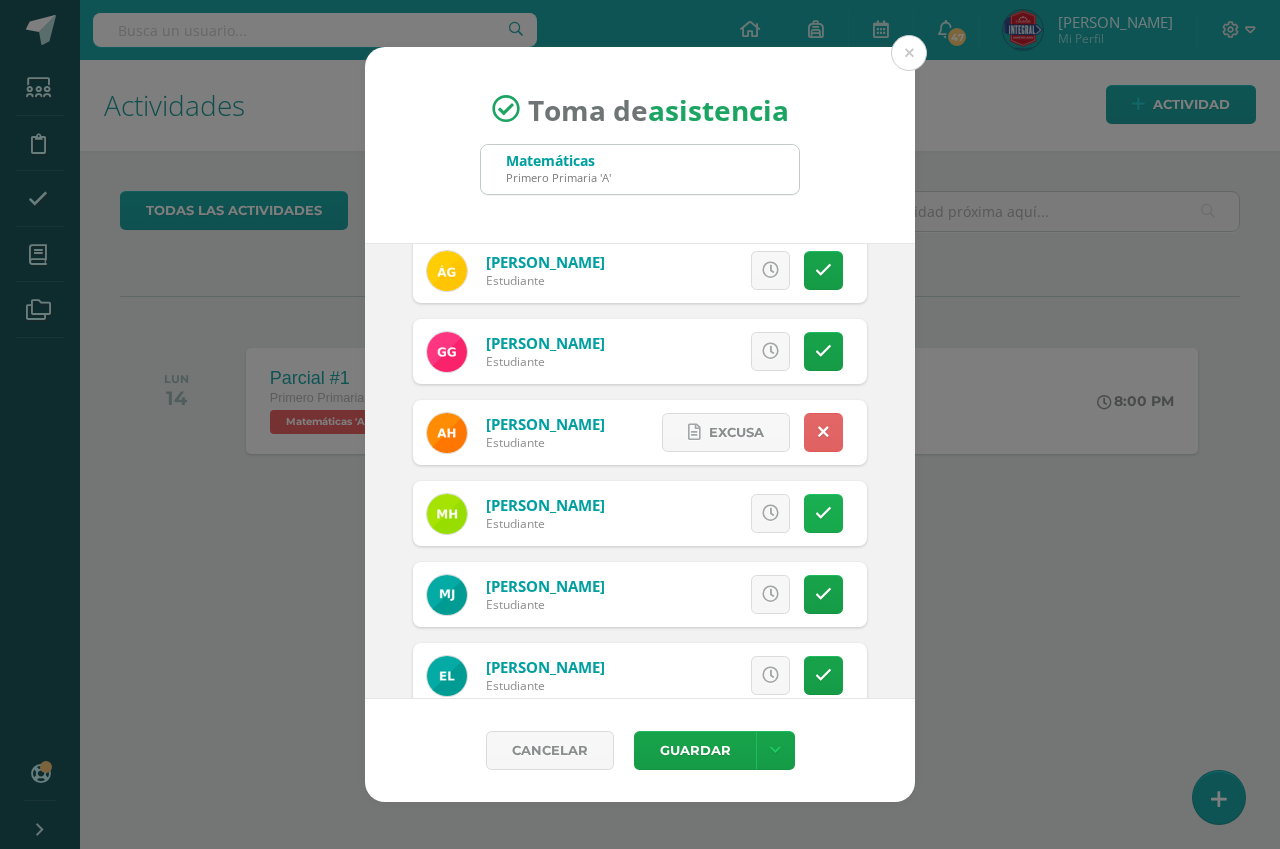 click at bounding box center [823, 513] 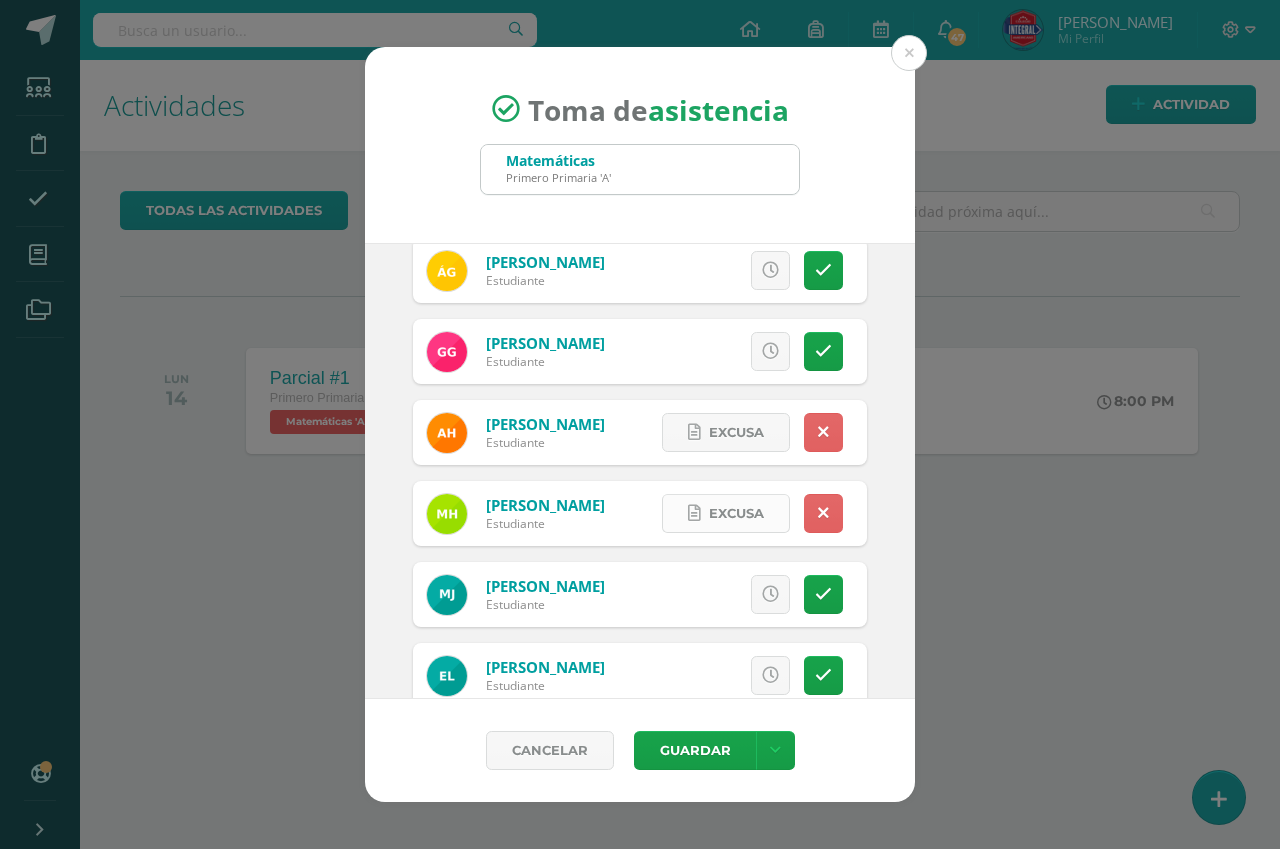 click on "Excusa" at bounding box center [736, 513] 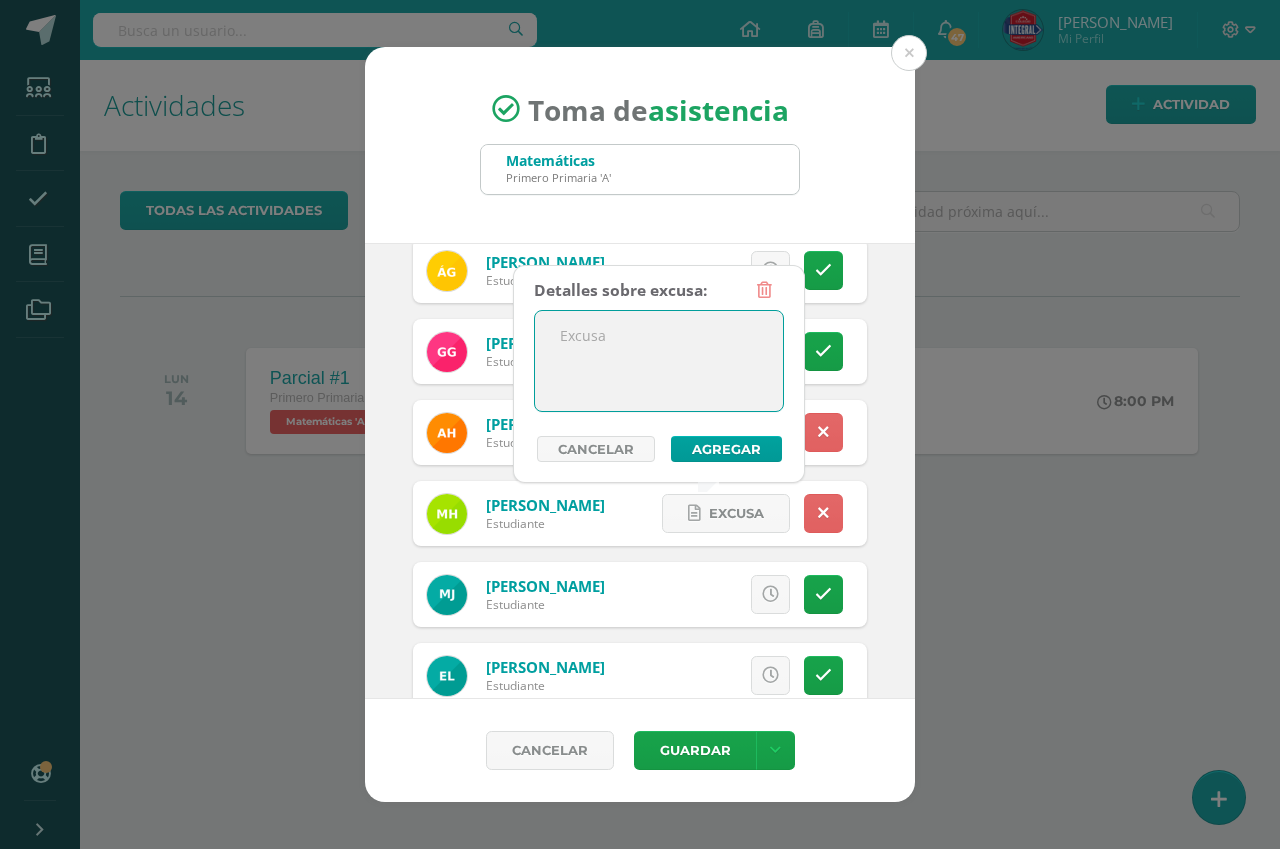 drag, startPoint x: 588, startPoint y: 339, endPoint x: 672, endPoint y: 331, distance: 84.38009 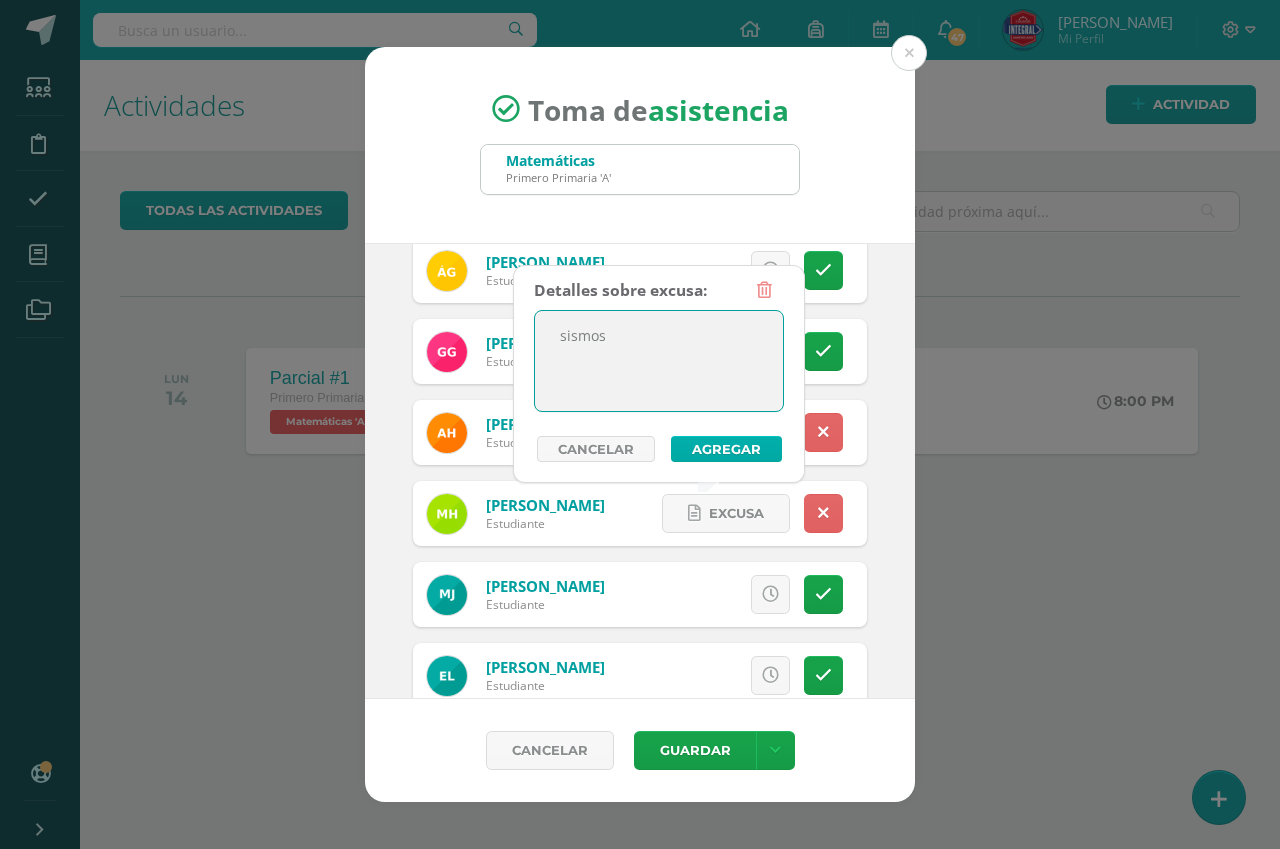type on "sismos" 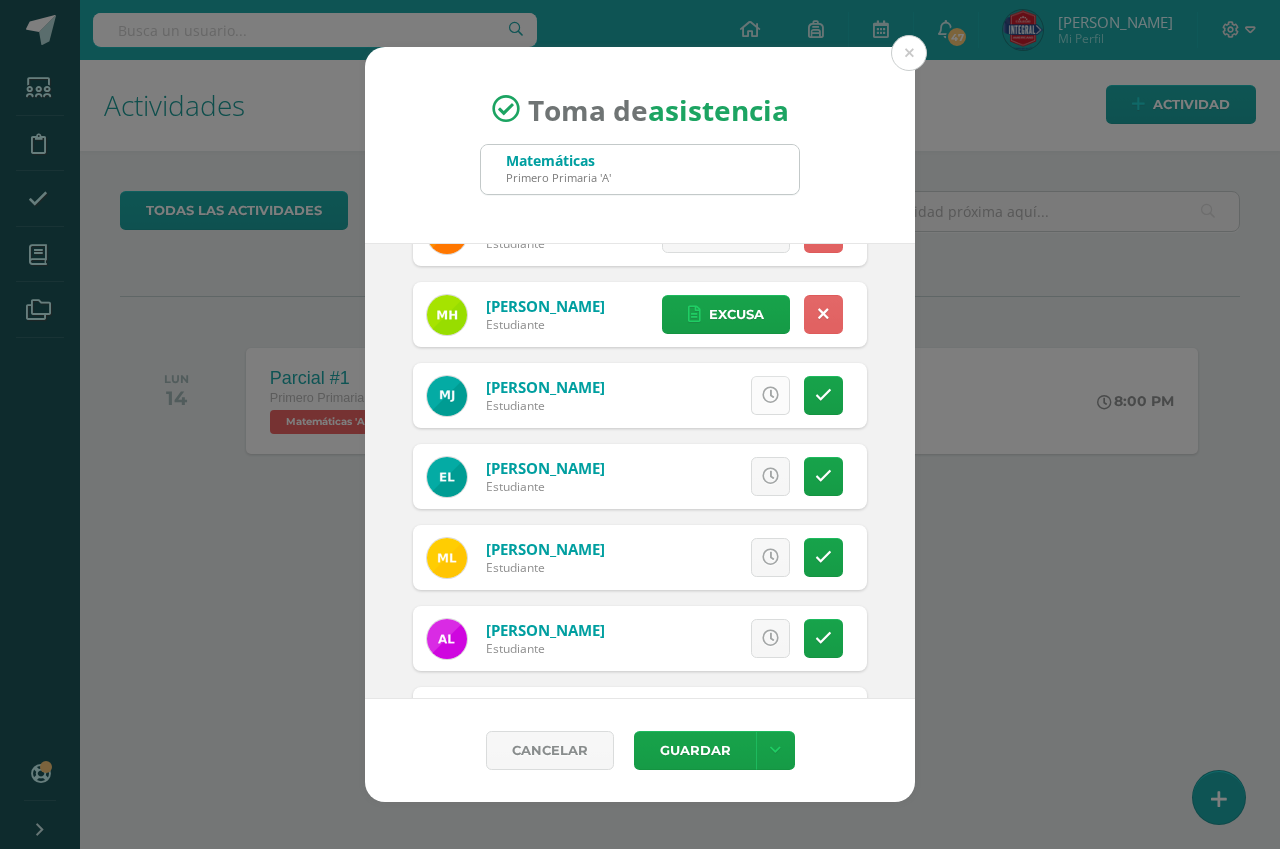 scroll, scrollTop: 700, scrollLeft: 0, axis: vertical 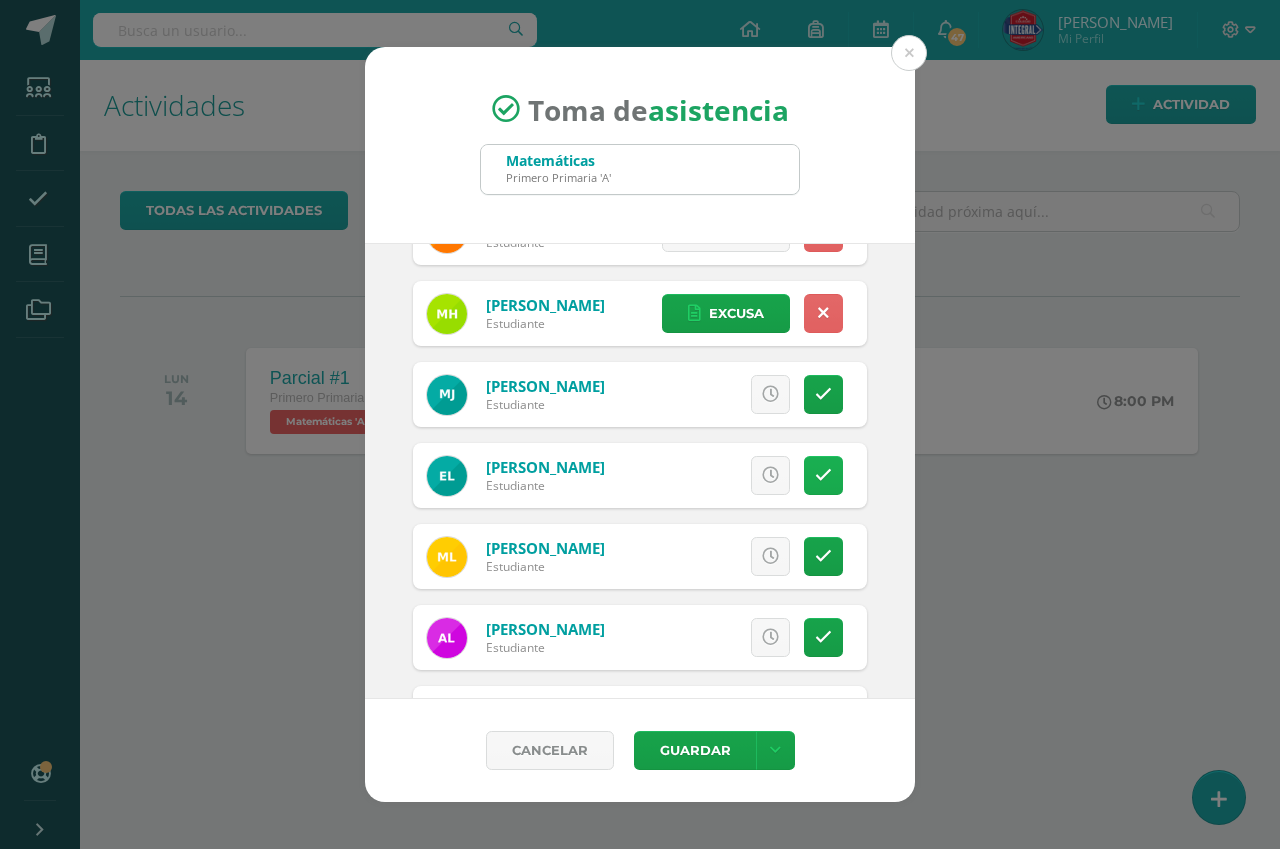 click at bounding box center [823, 475] 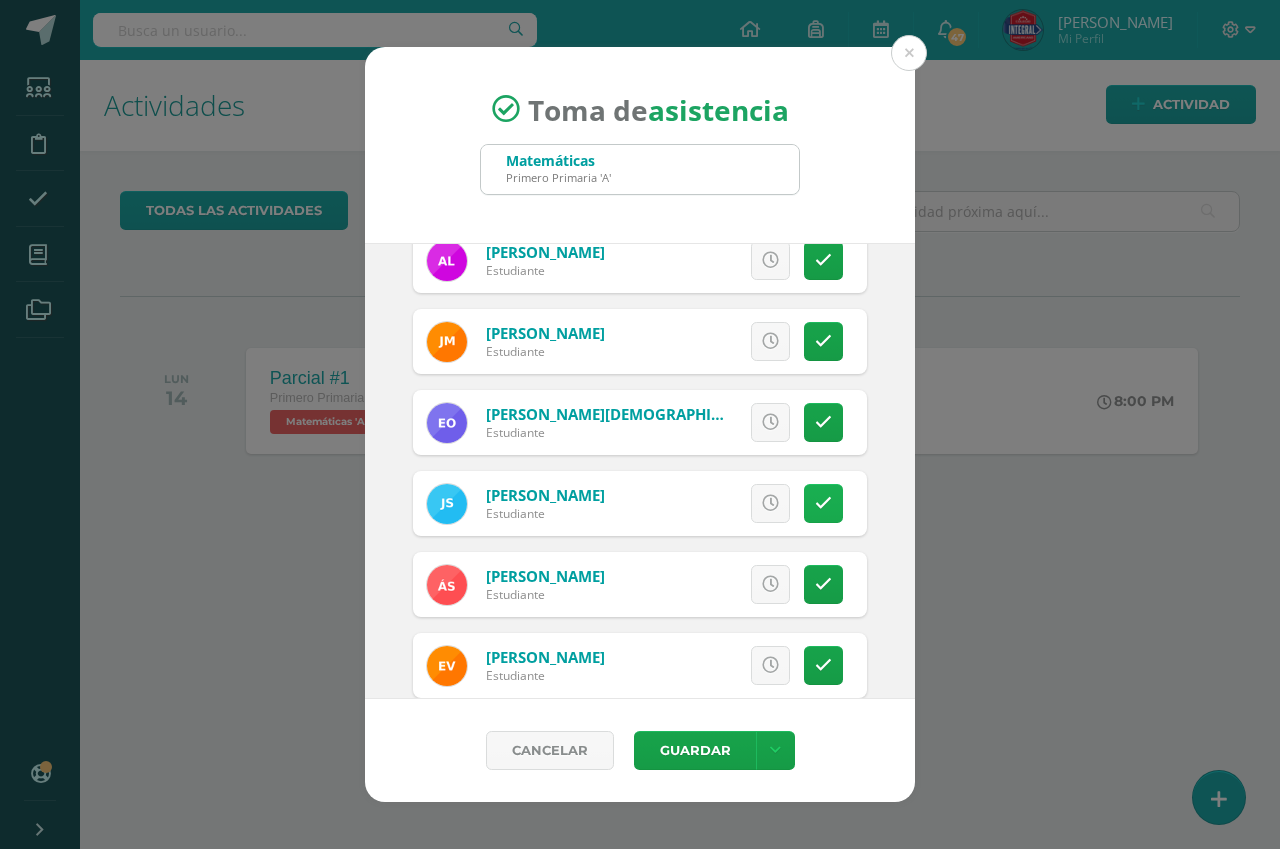 scroll, scrollTop: 1100, scrollLeft: 0, axis: vertical 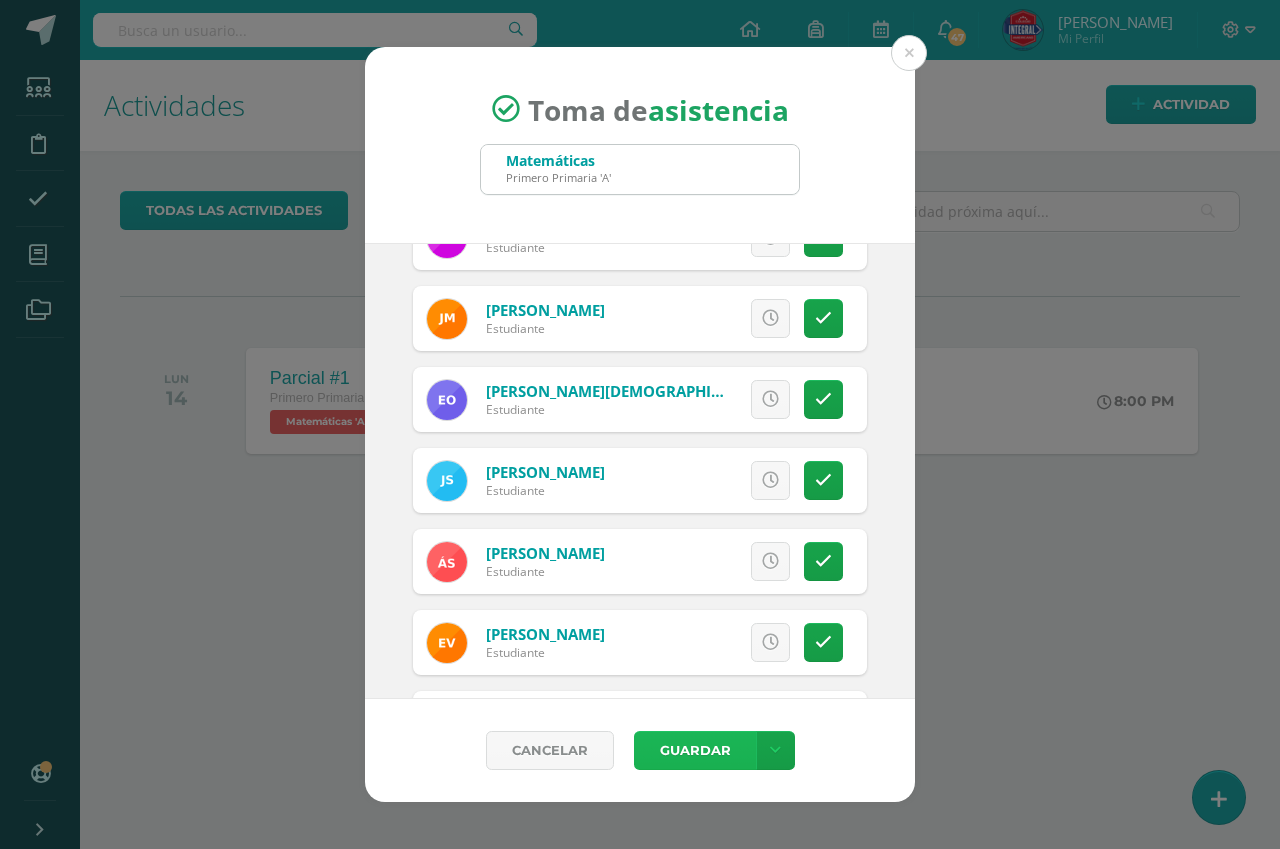 click on "Guardar" at bounding box center (695, 750) 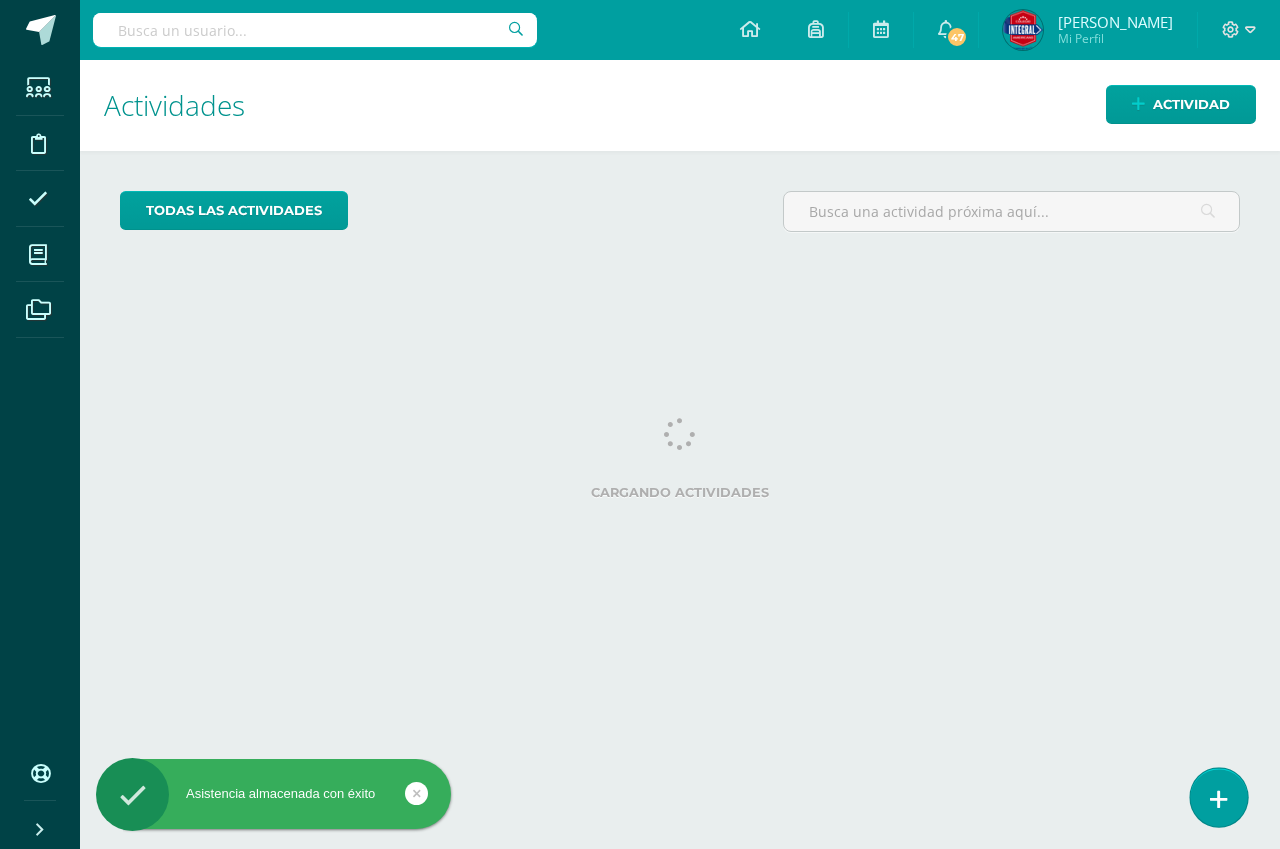 scroll, scrollTop: 0, scrollLeft: 0, axis: both 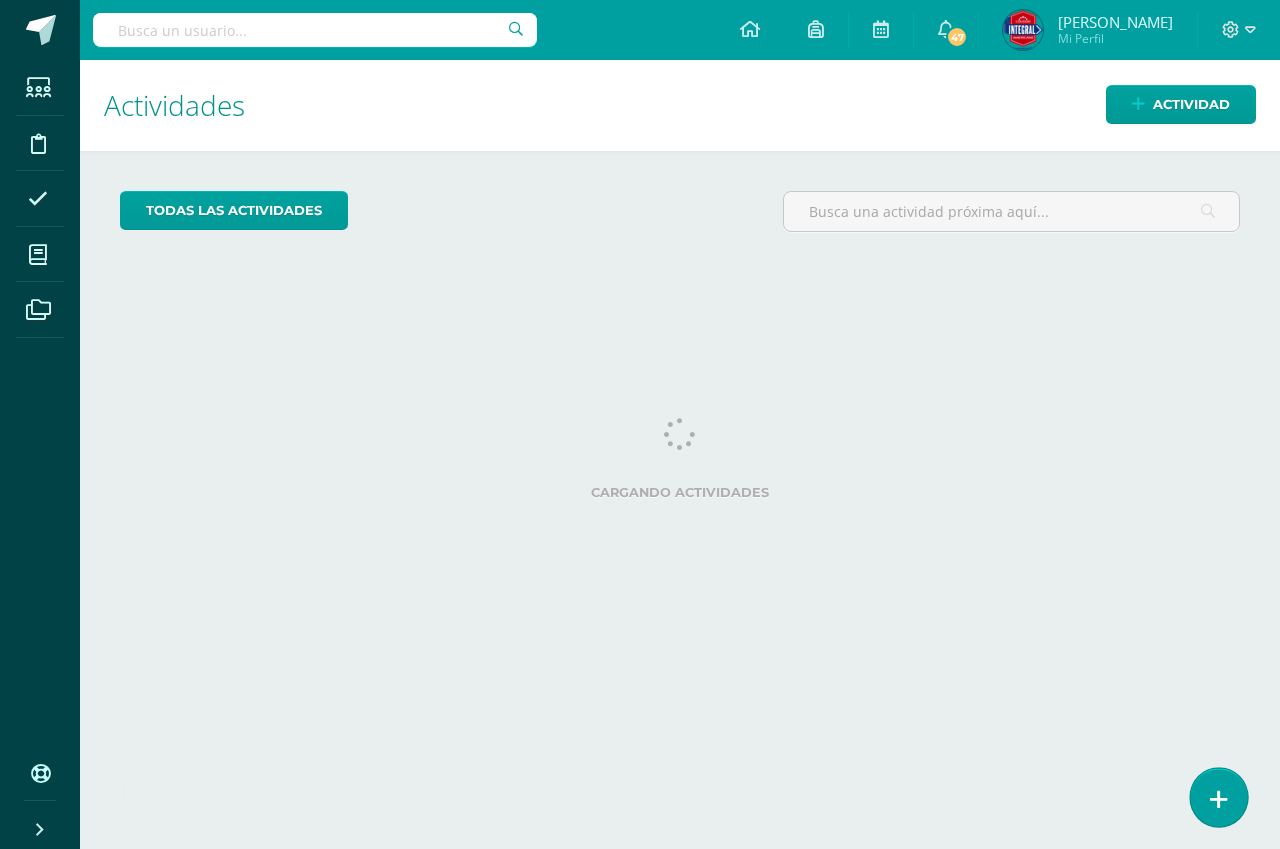 click at bounding box center [1218, 797] 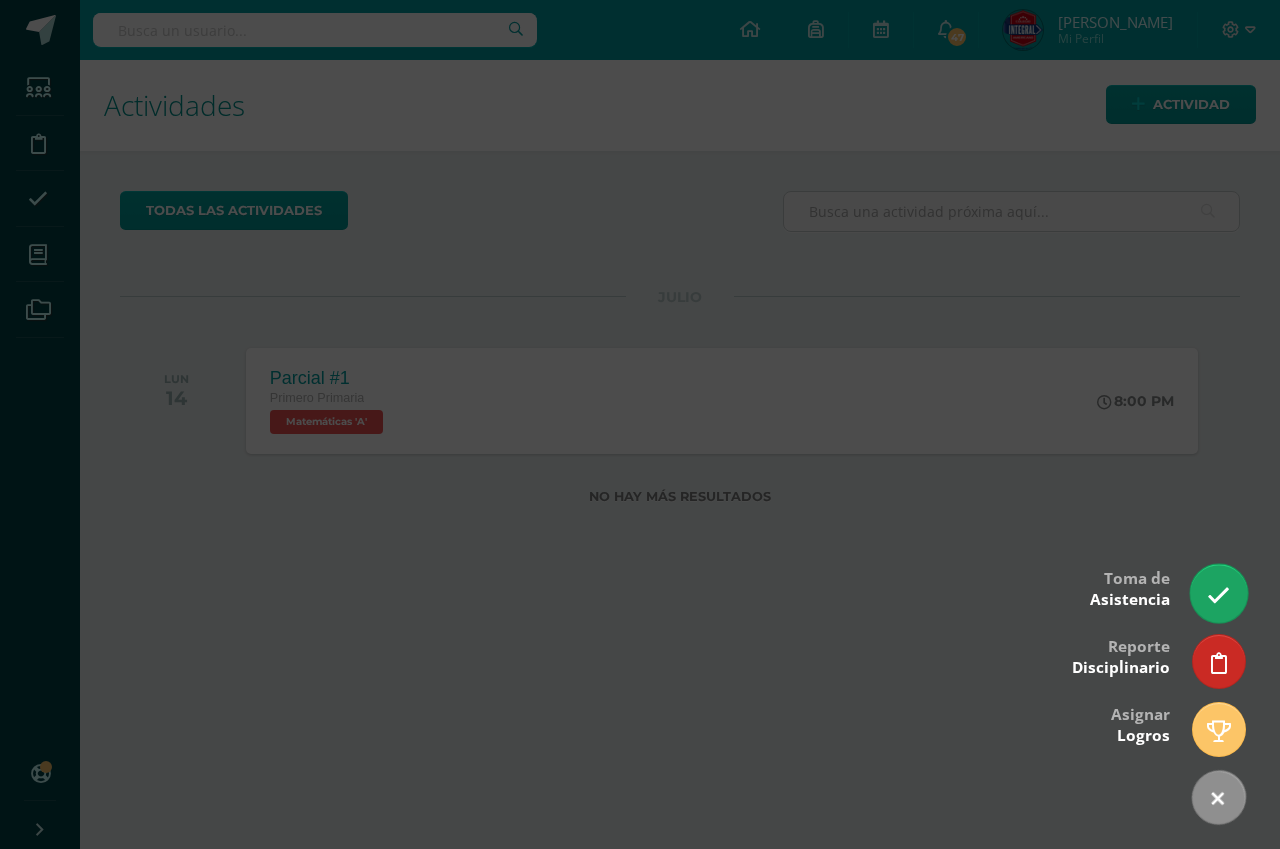 click at bounding box center (1218, 595) 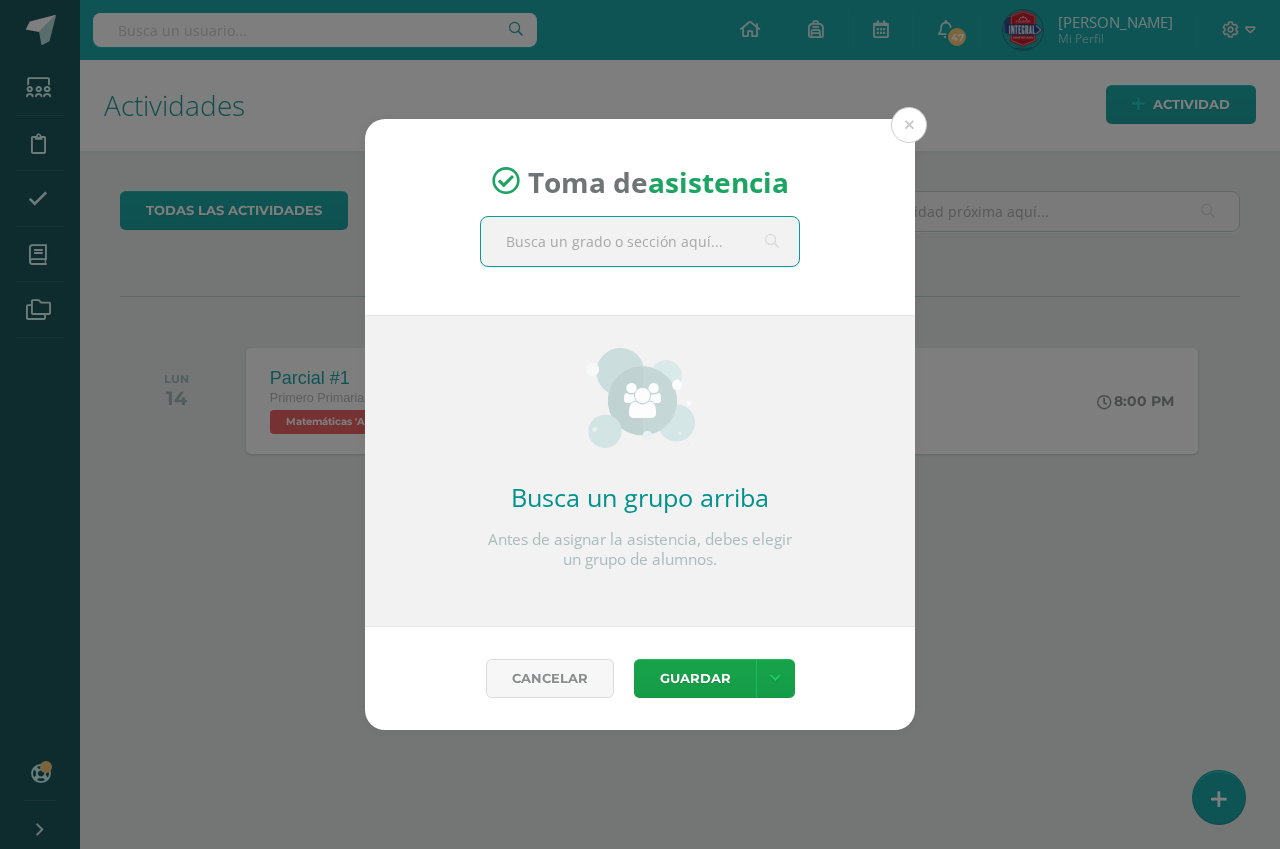 click at bounding box center [640, 241] 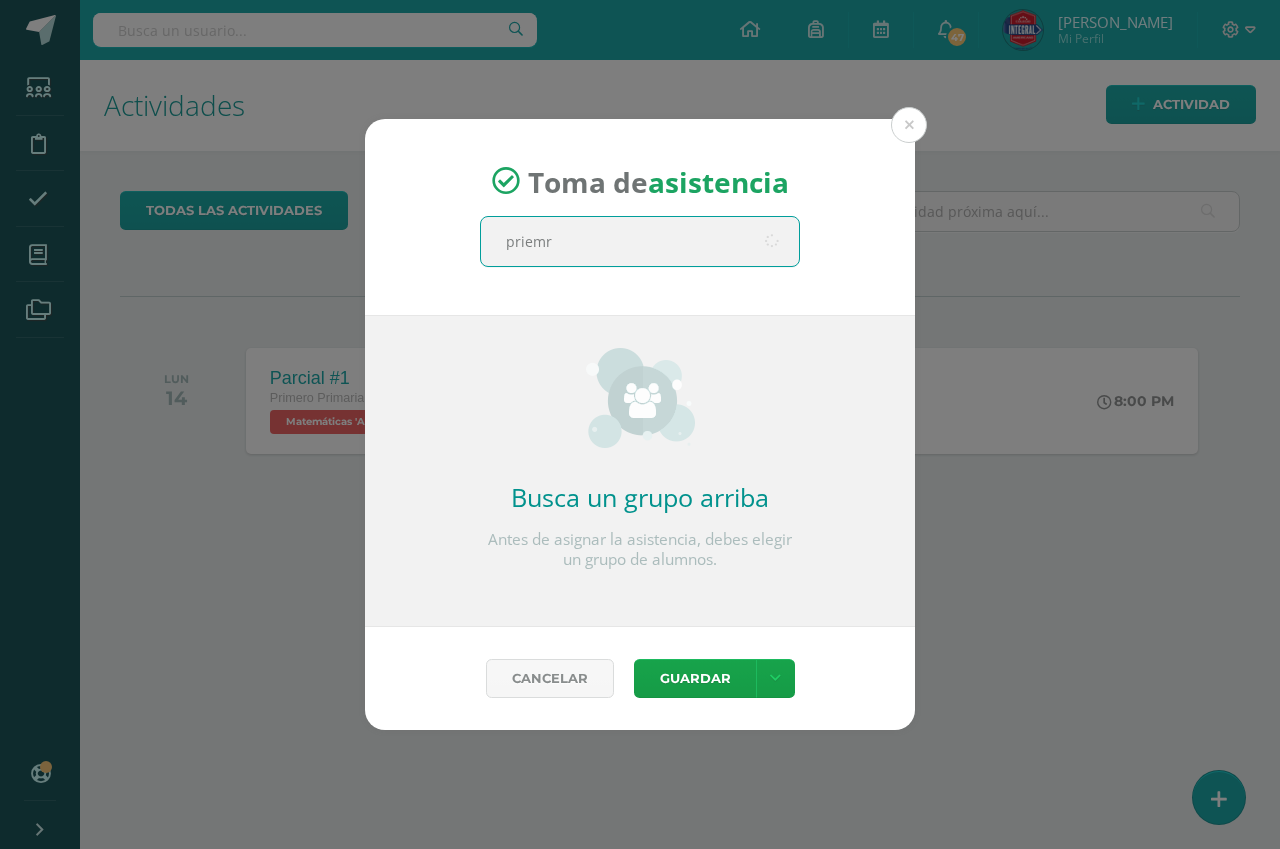 type on "priemro" 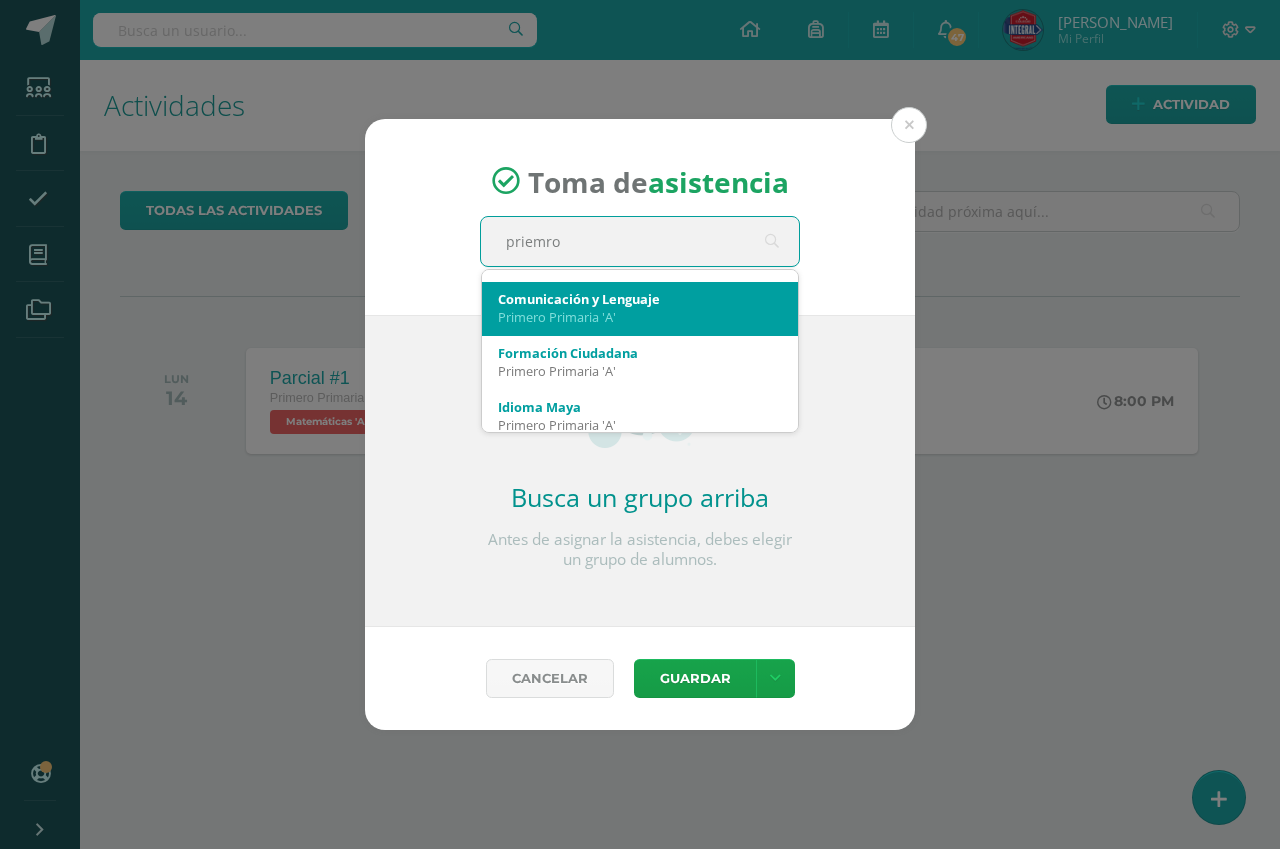 scroll, scrollTop: 200, scrollLeft: 0, axis: vertical 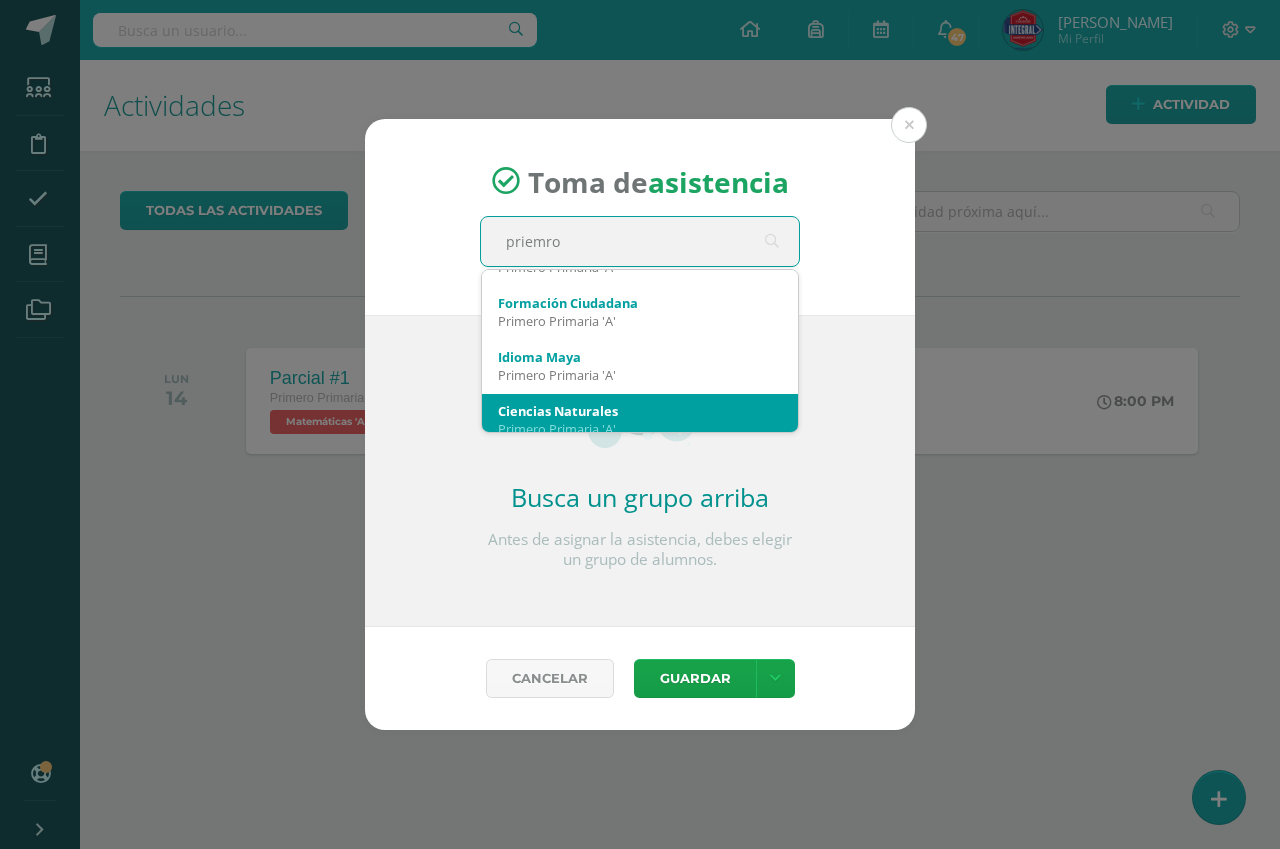 click on "Ciencias Naturales Primero Primaria 'A'" at bounding box center [640, 420] 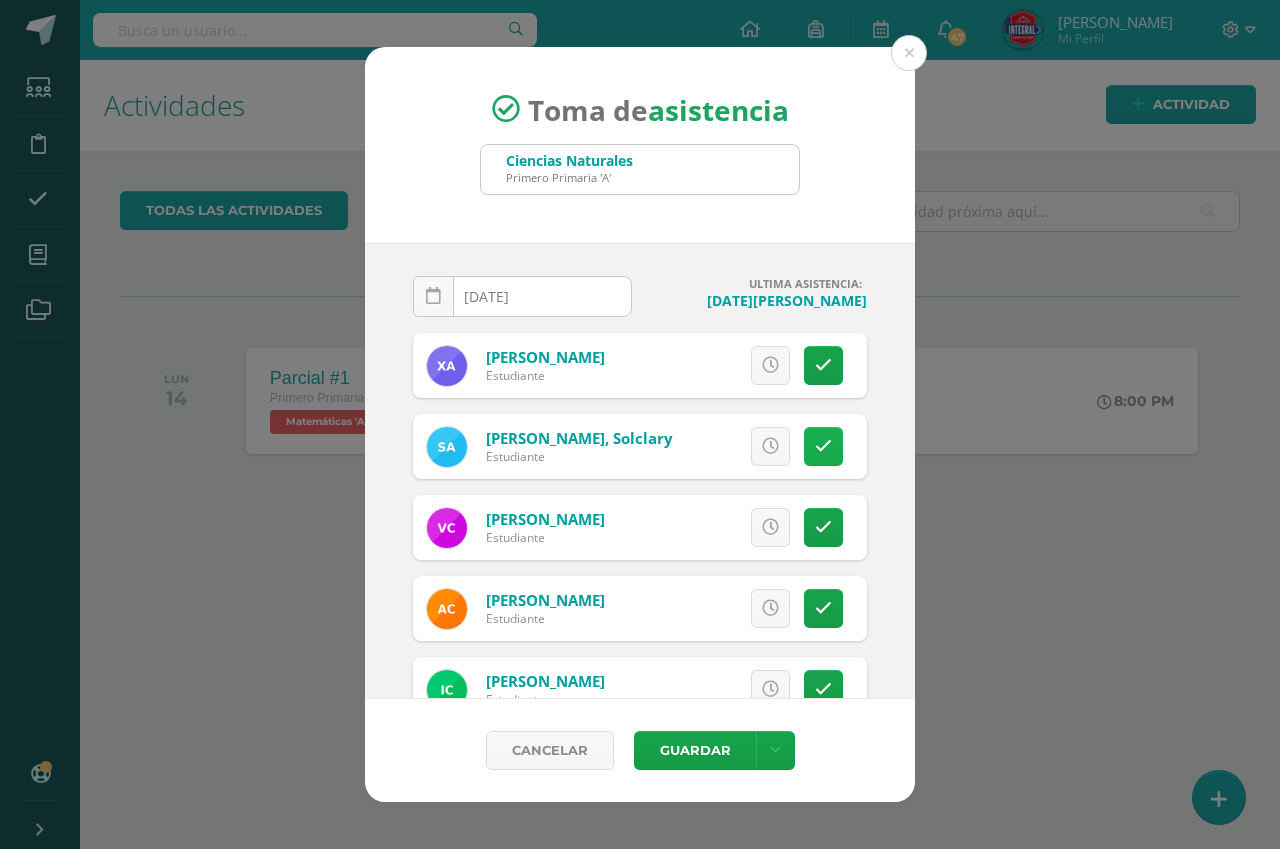 click at bounding box center [823, 446] 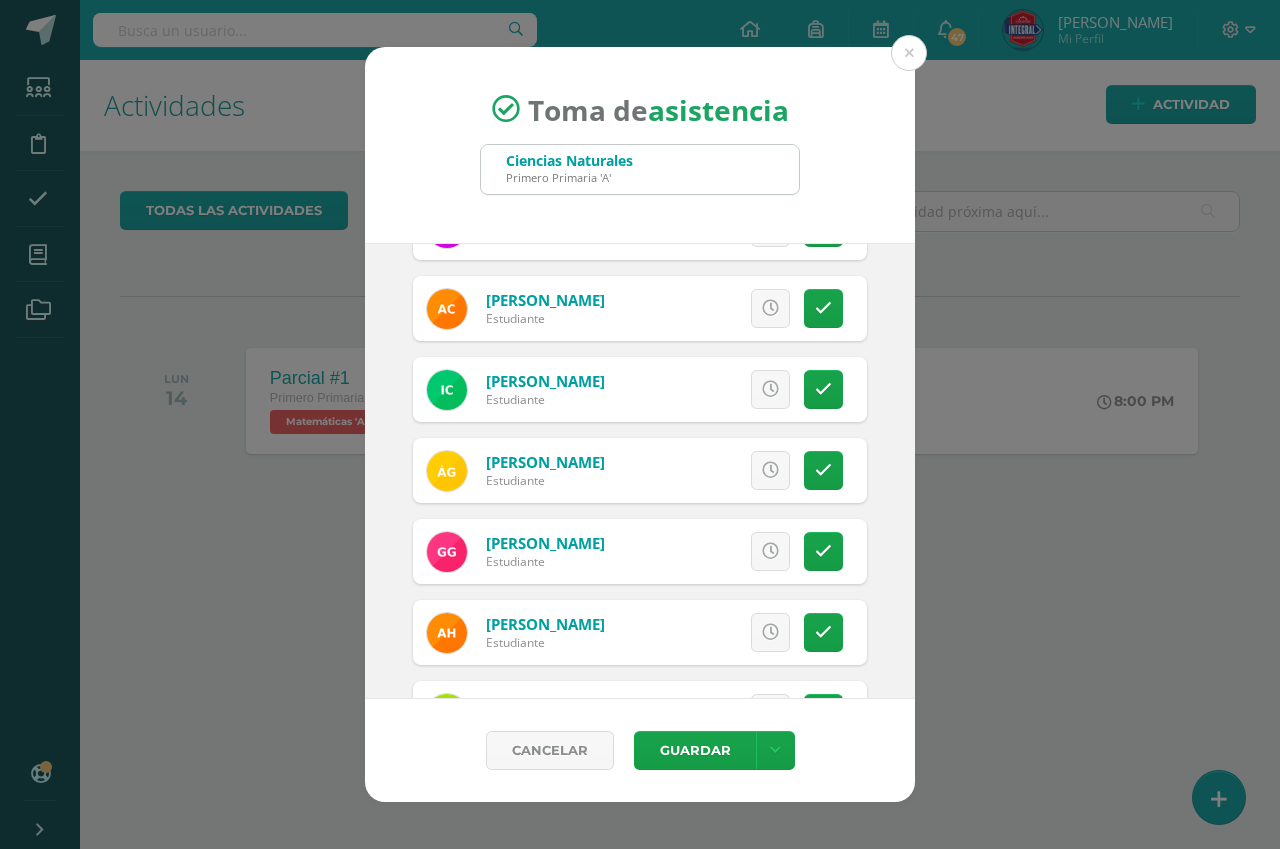 scroll, scrollTop: 400, scrollLeft: 0, axis: vertical 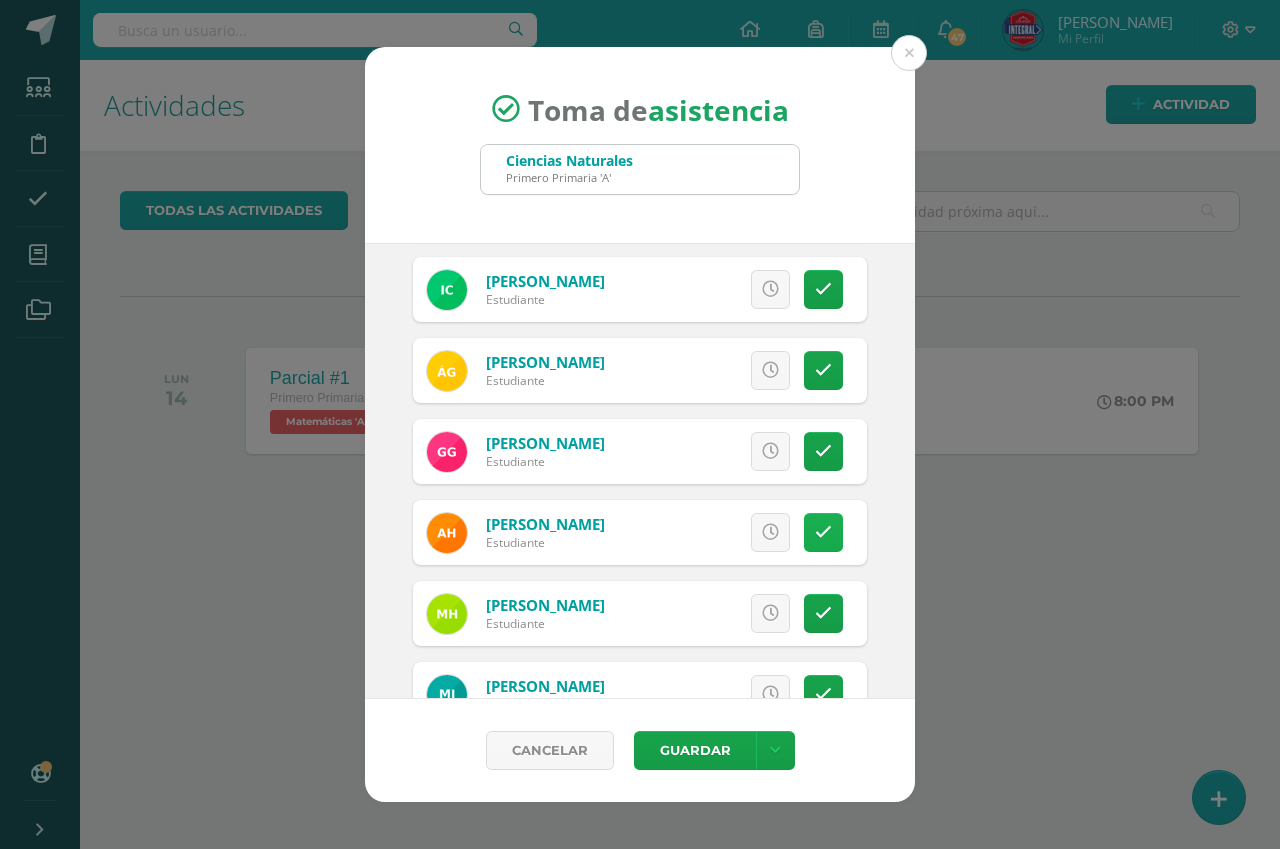 click at bounding box center [823, 532] 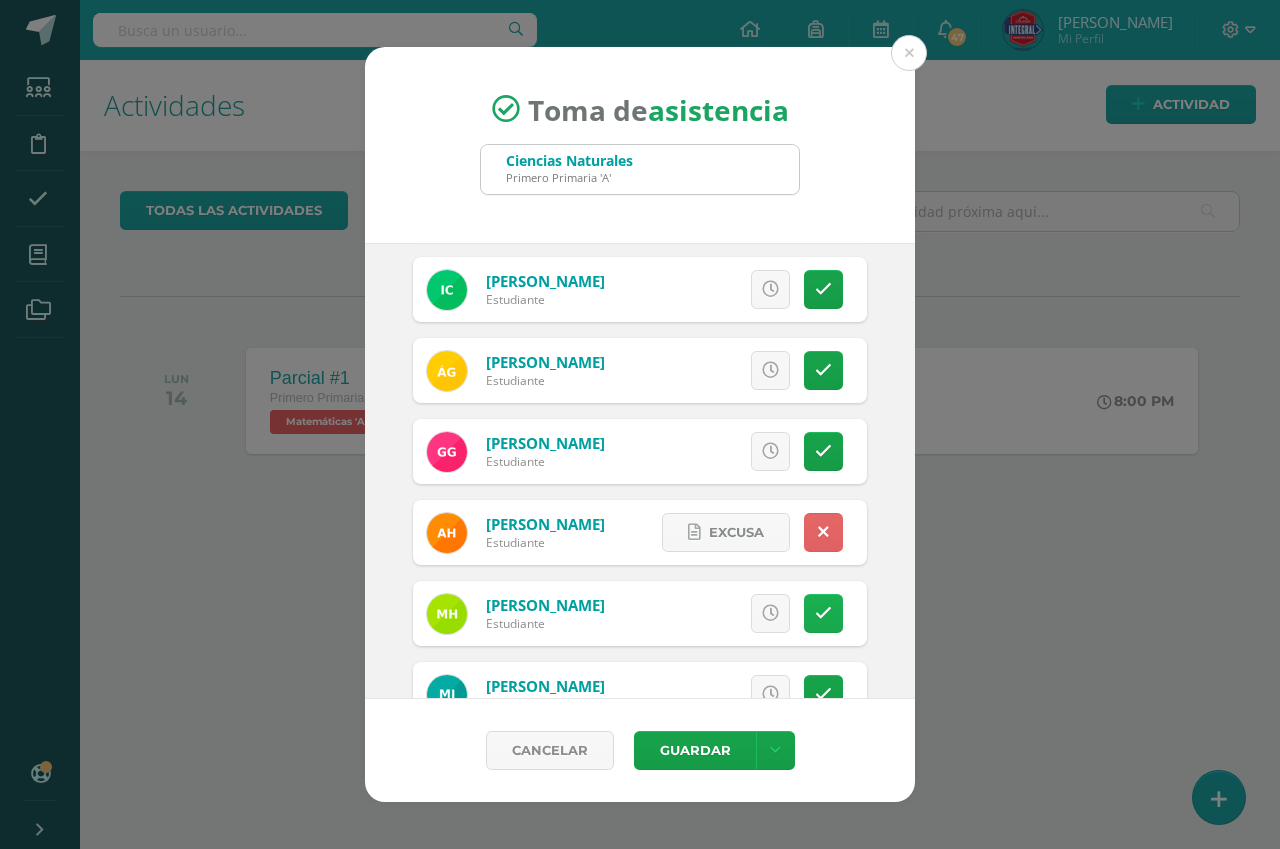 click at bounding box center (823, 613) 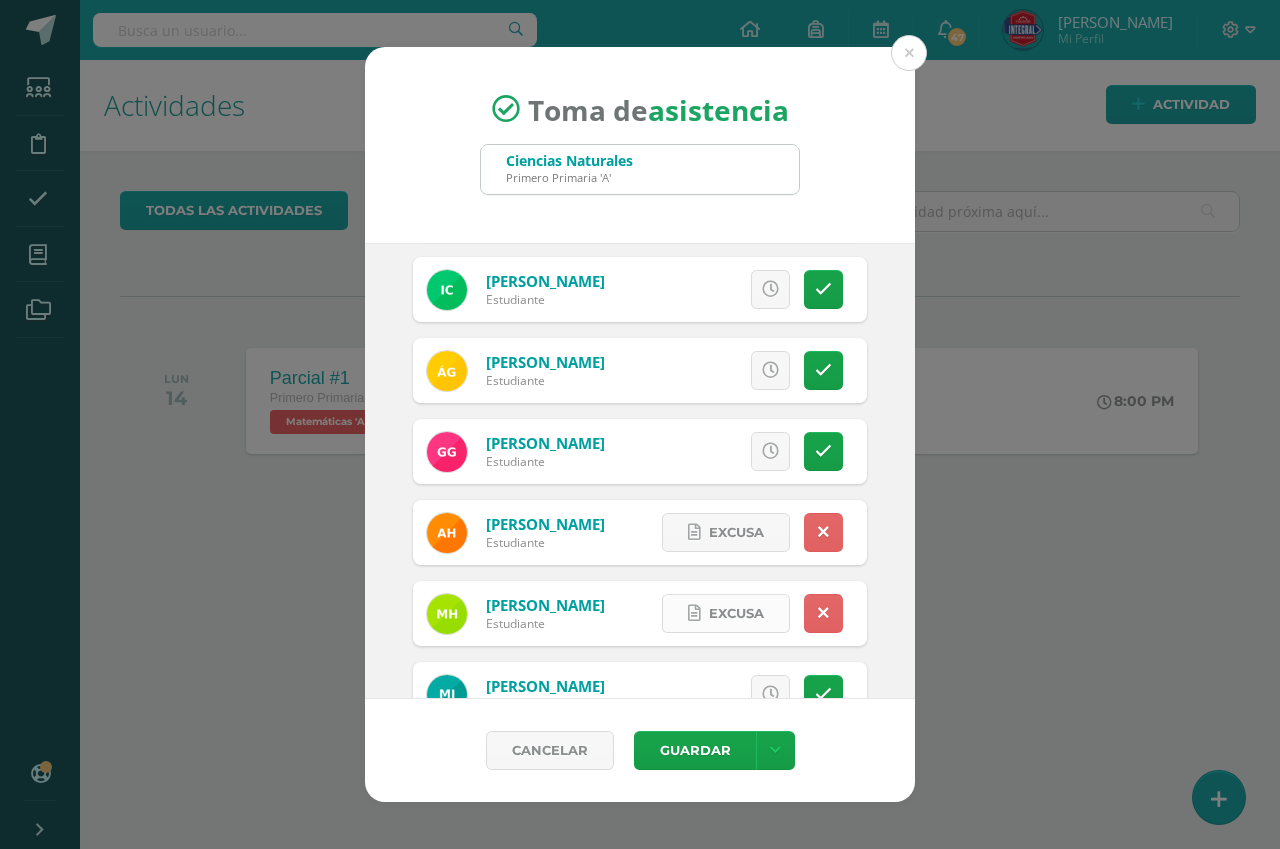 click on "Excusa" at bounding box center [736, 613] 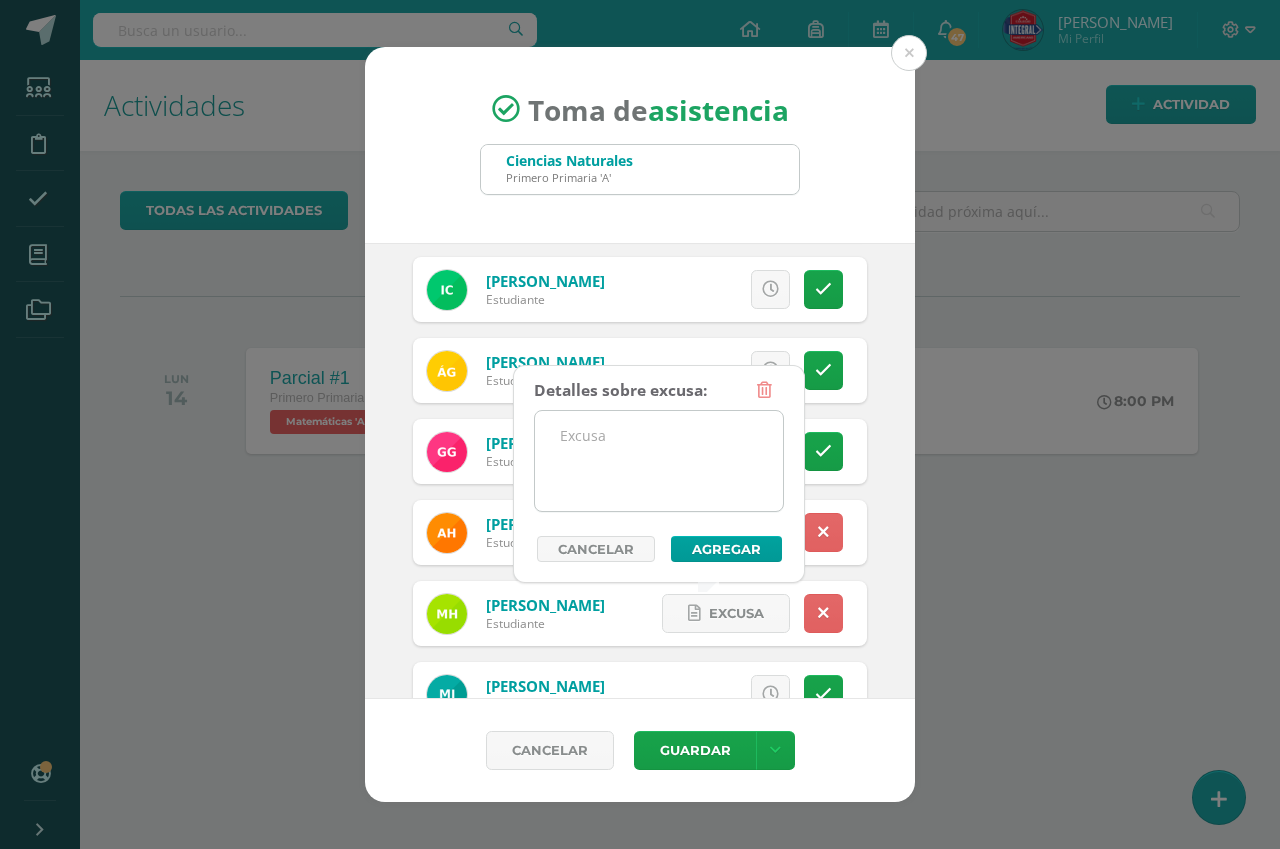 click at bounding box center [659, 461] 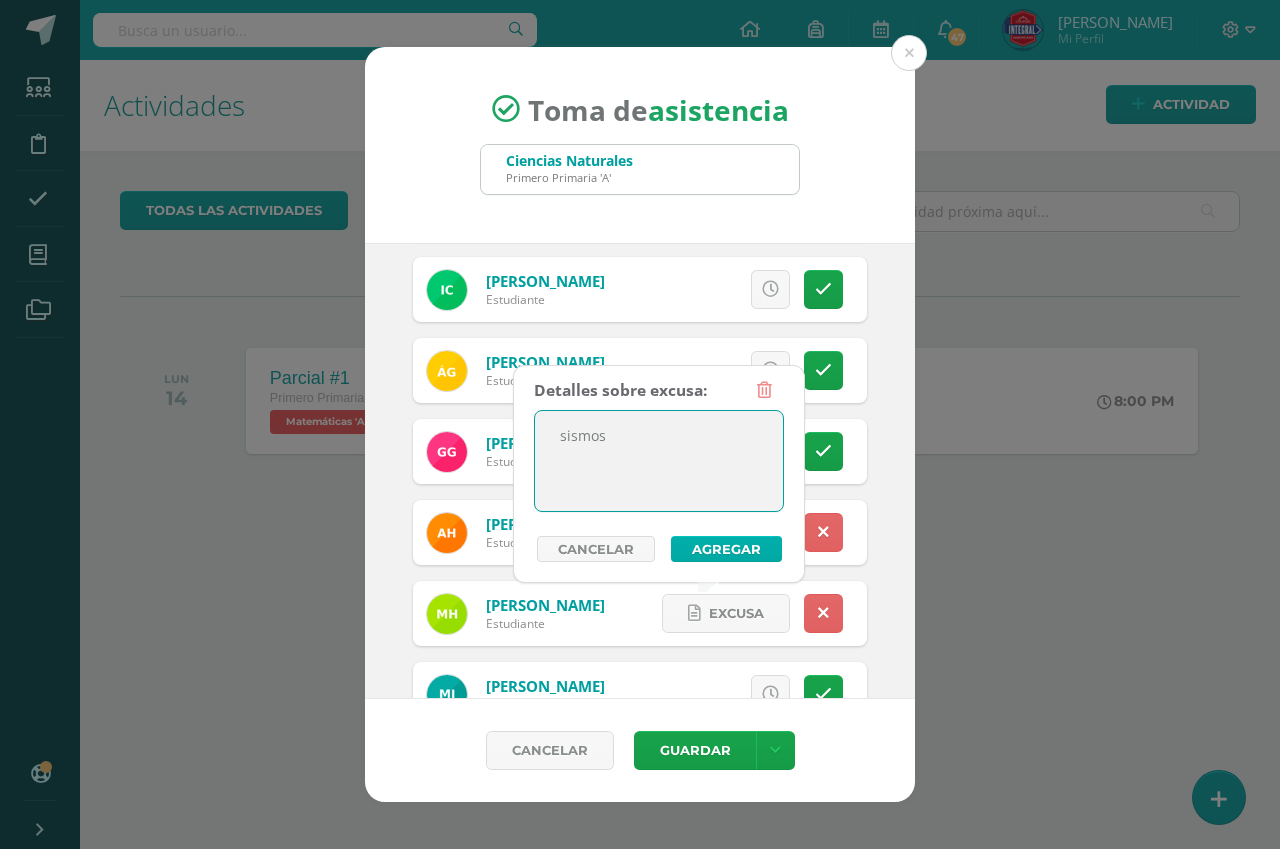 type on "sismos" 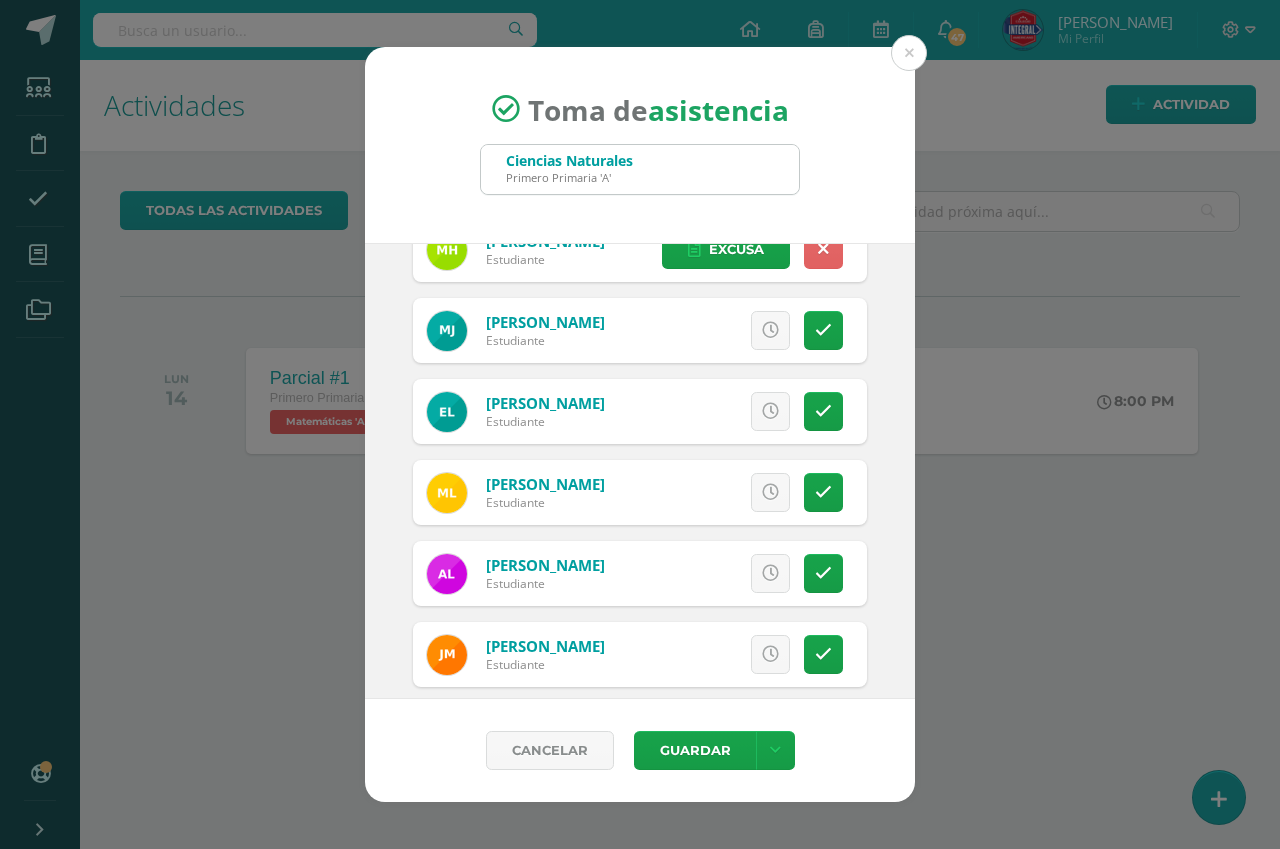 scroll, scrollTop: 800, scrollLeft: 0, axis: vertical 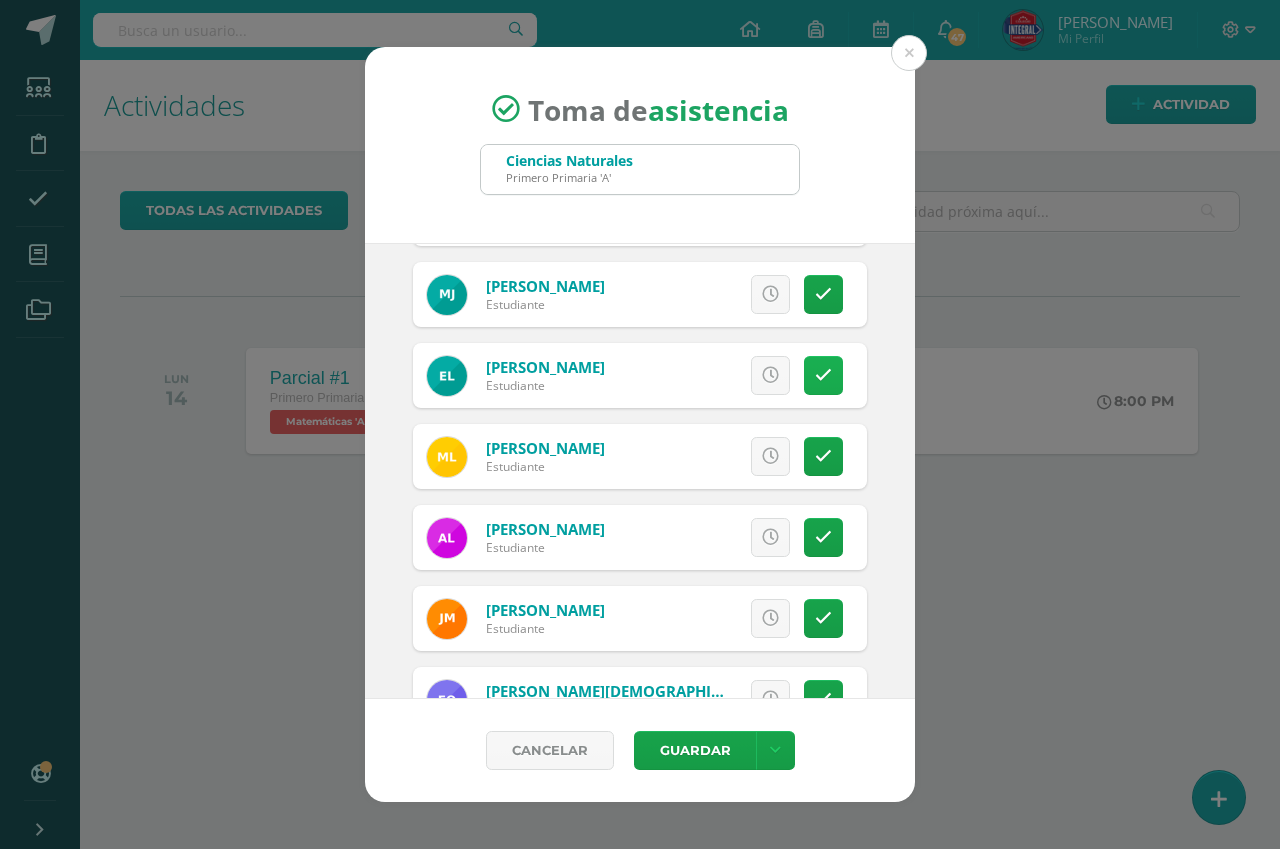 click at bounding box center (823, 375) 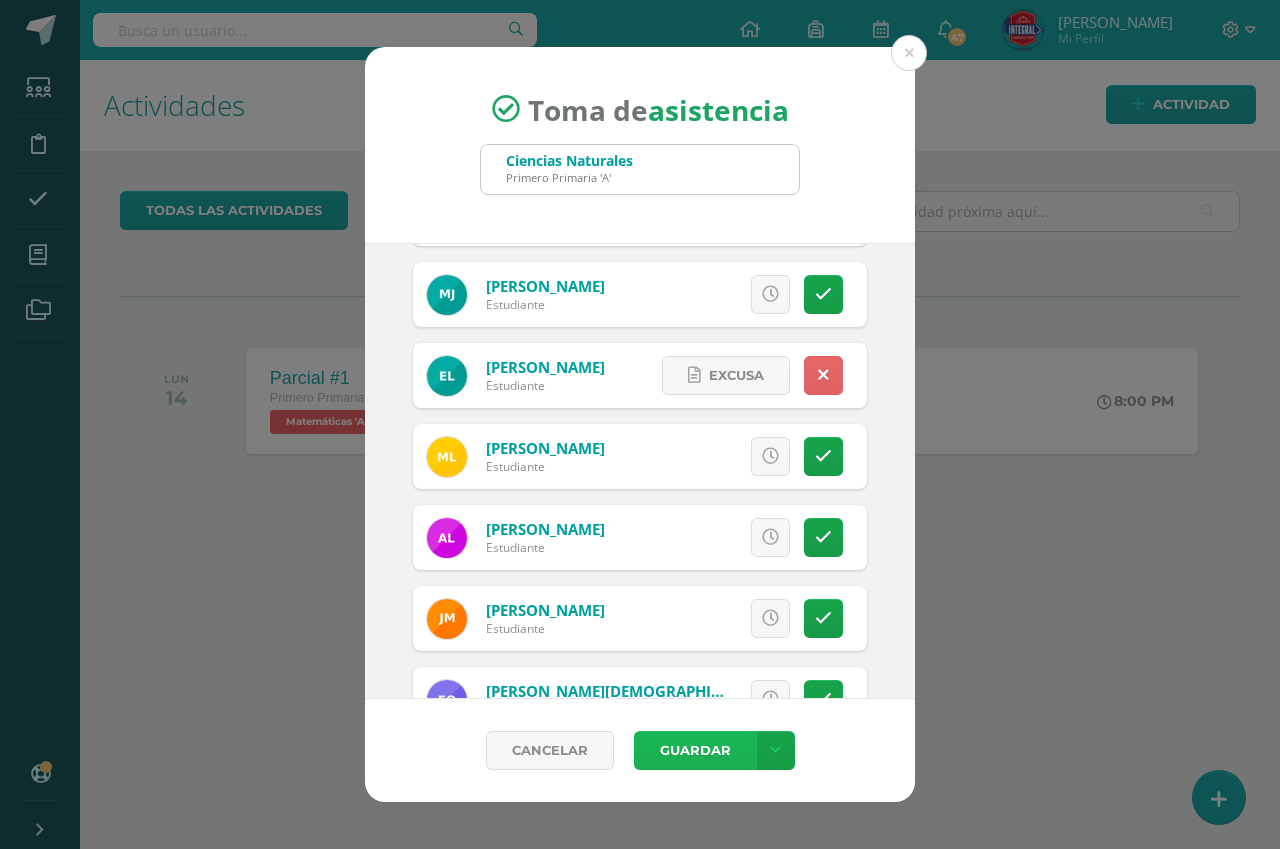 click on "Guardar" at bounding box center [695, 750] 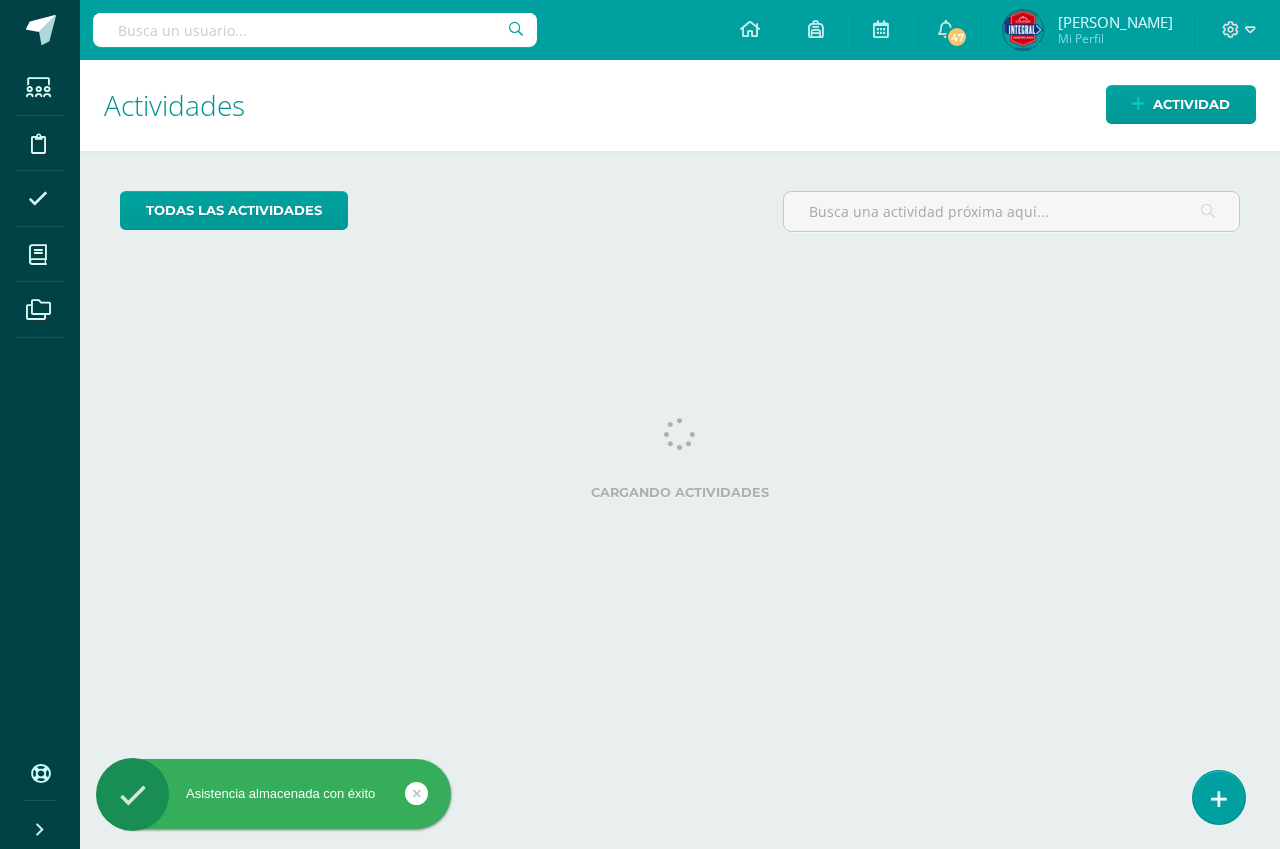 scroll, scrollTop: 0, scrollLeft: 0, axis: both 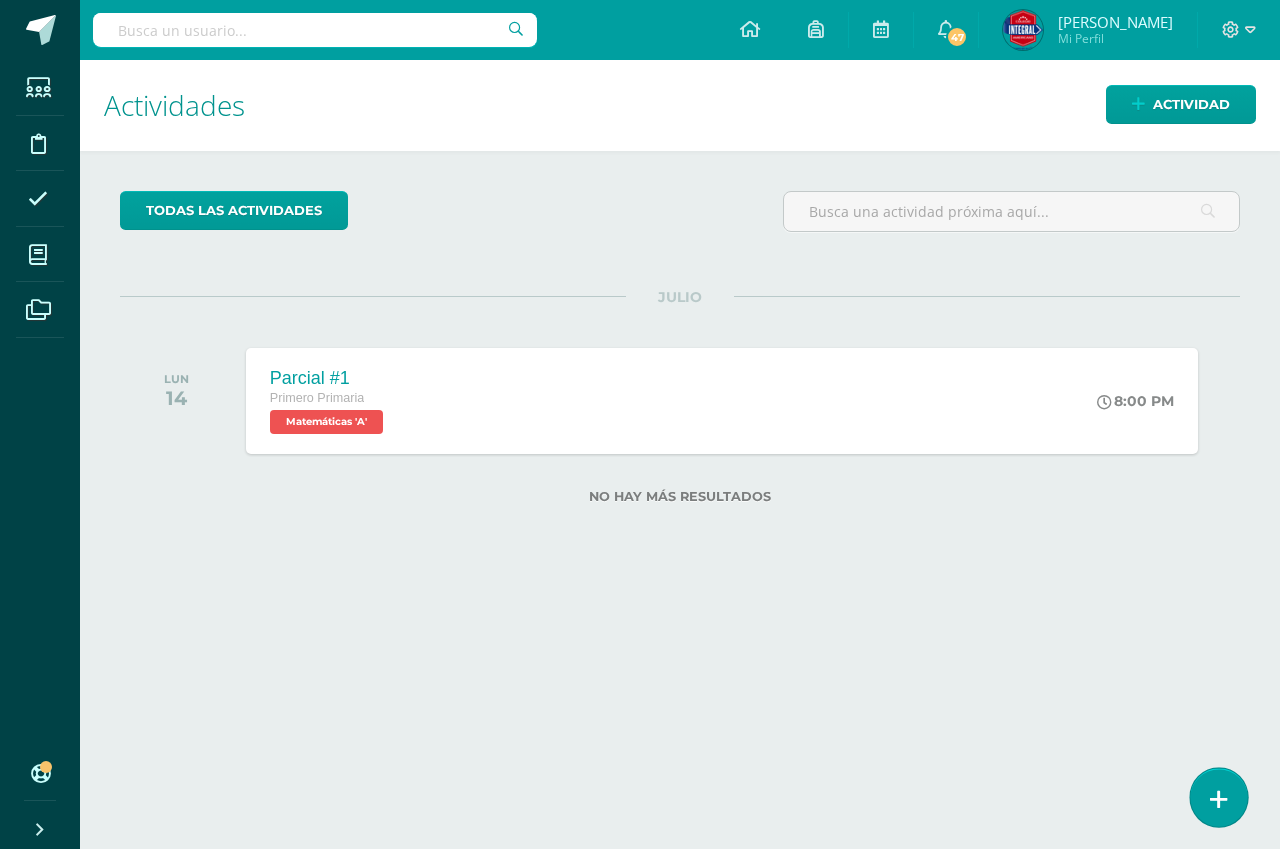 click at bounding box center [1218, 797] 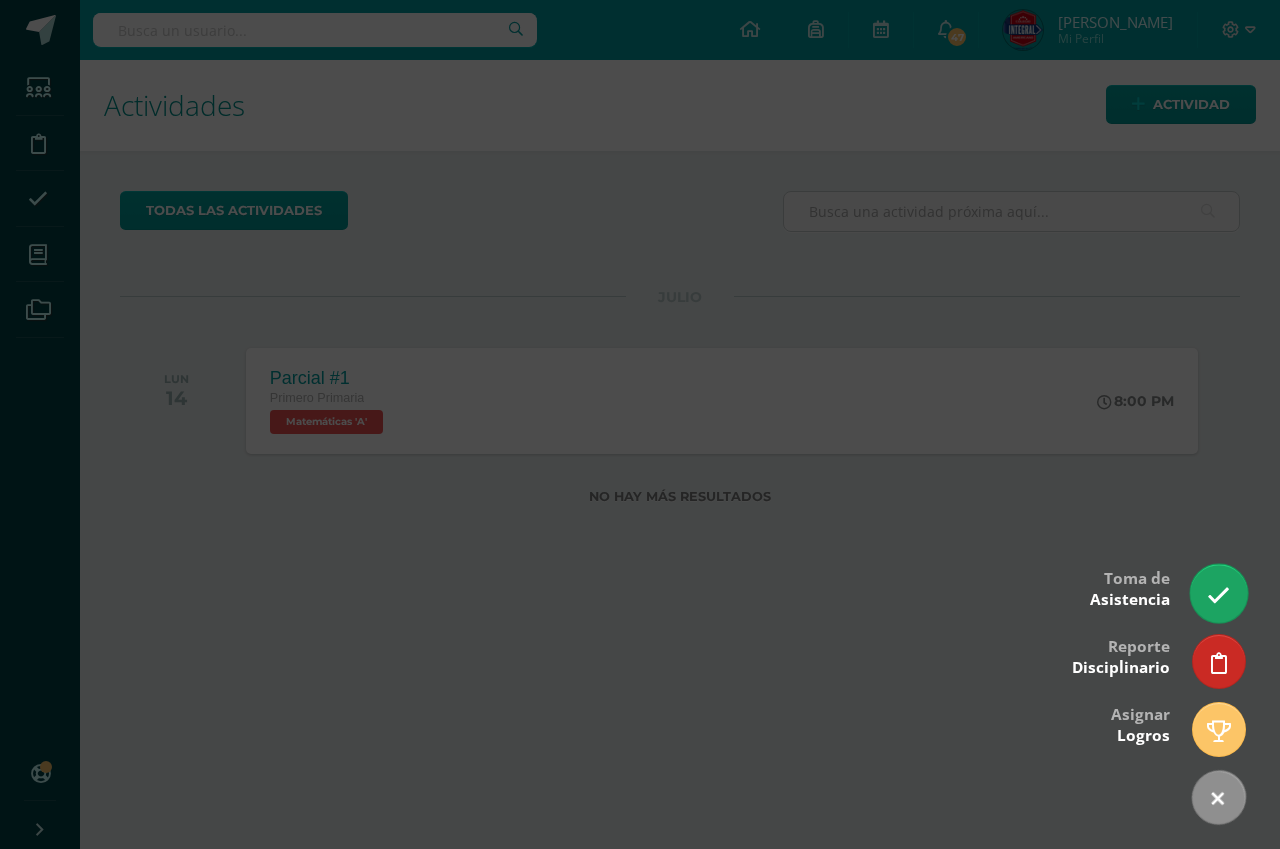 click at bounding box center (1218, 595) 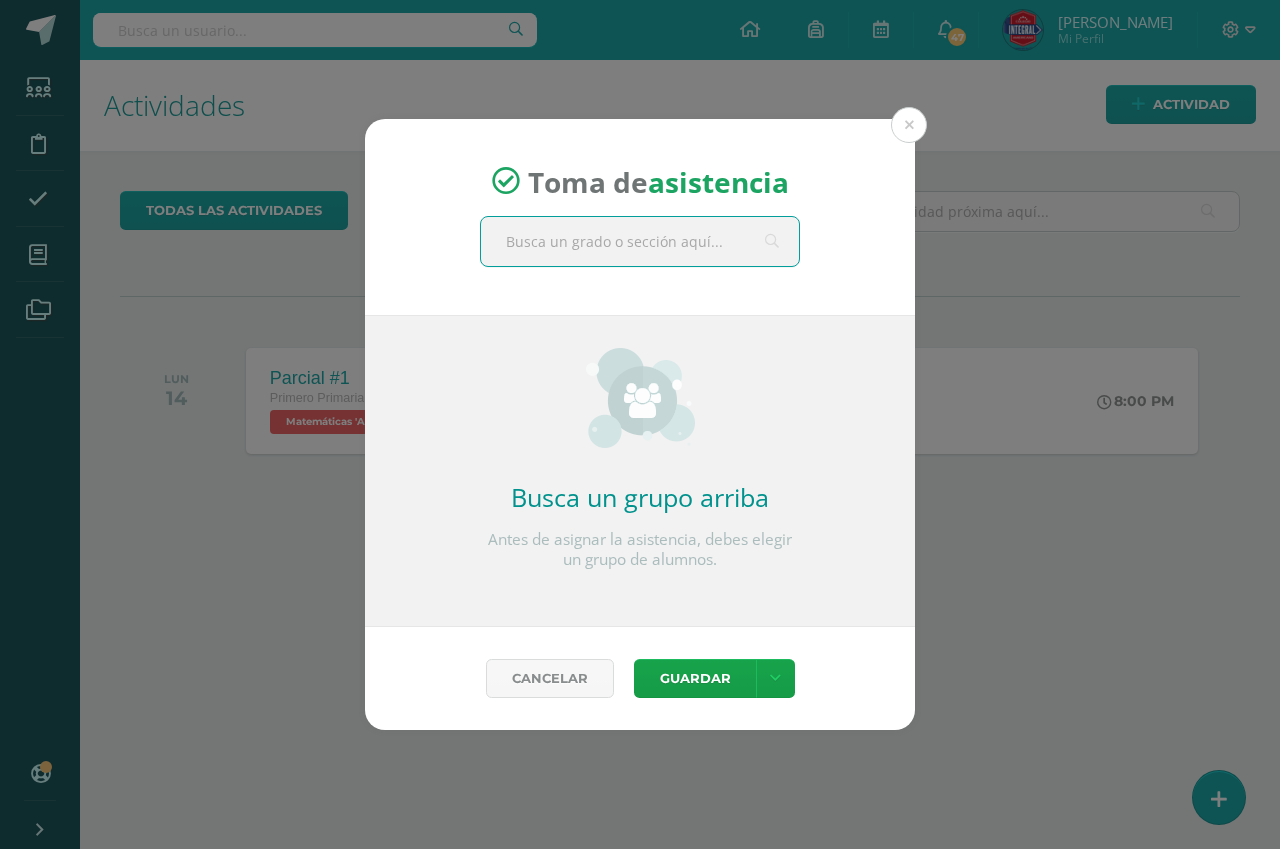 click at bounding box center [640, 241] 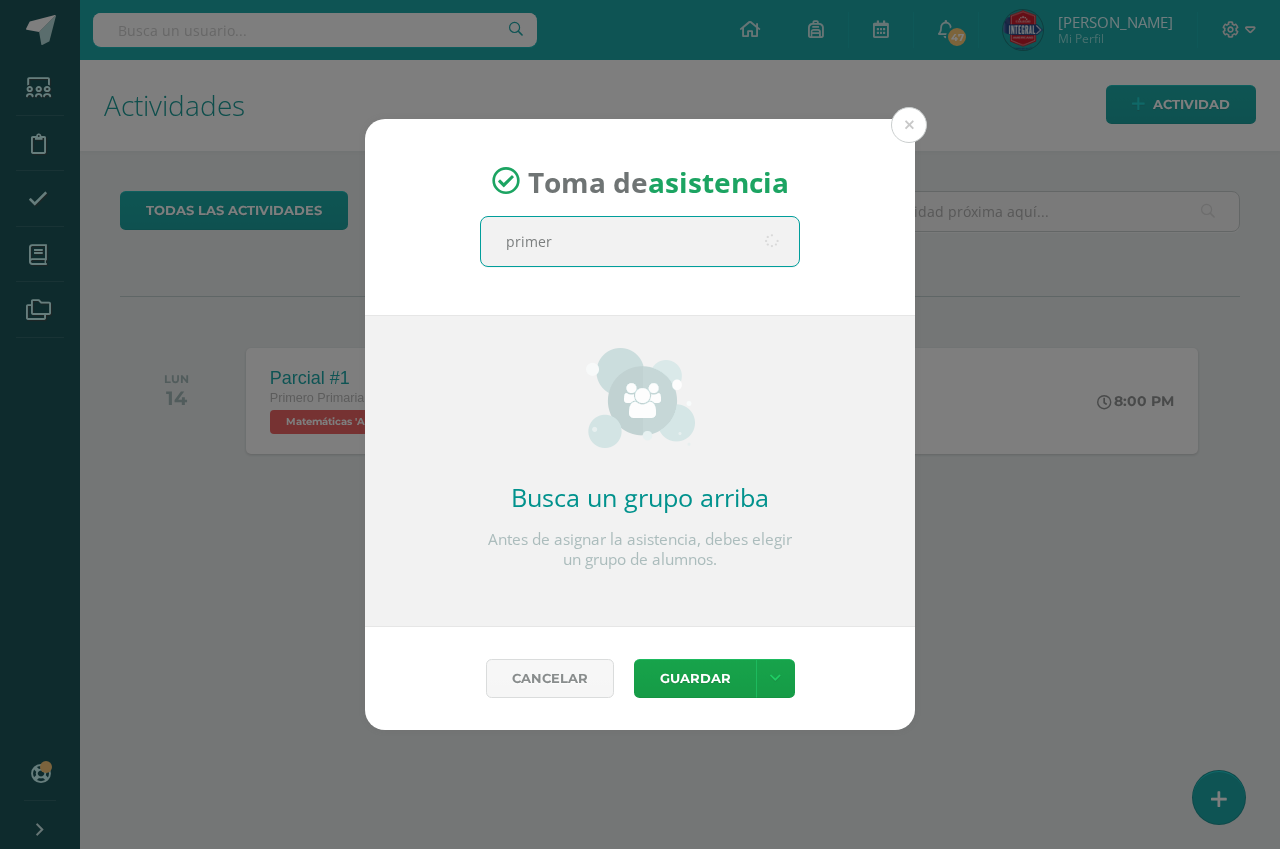type on "primero" 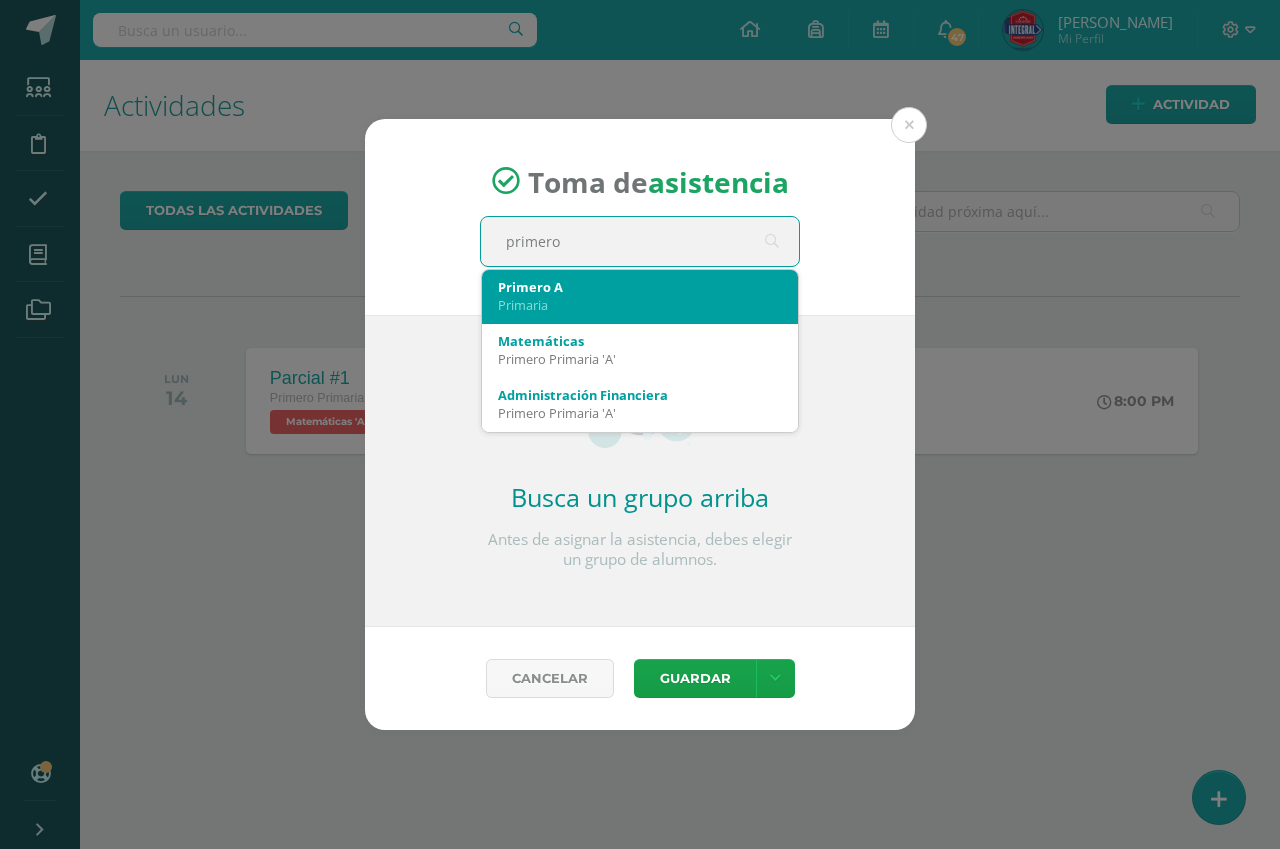 scroll, scrollTop: 100, scrollLeft: 0, axis: vertical 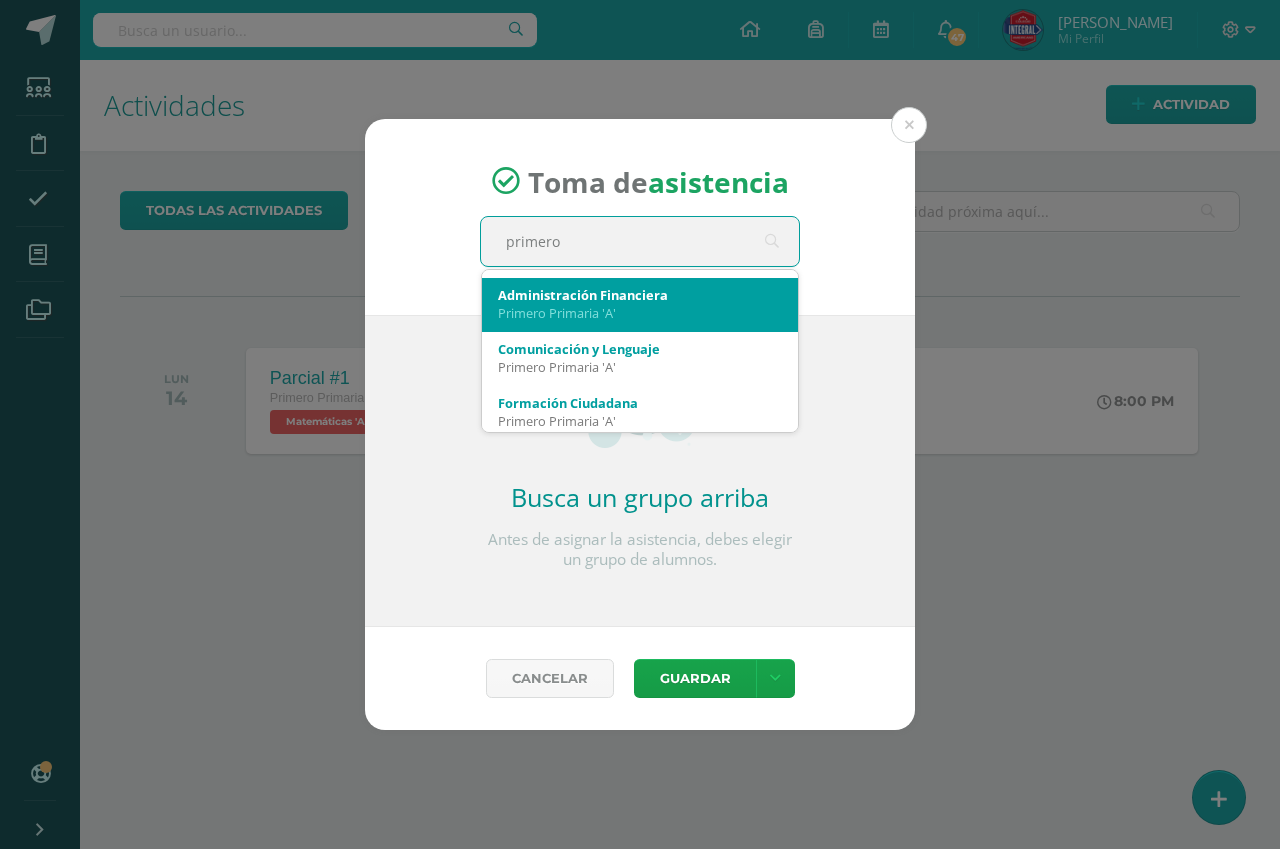click on "Administración Financiera Primero Primaria 'A'" at bounding box center (640, 304) 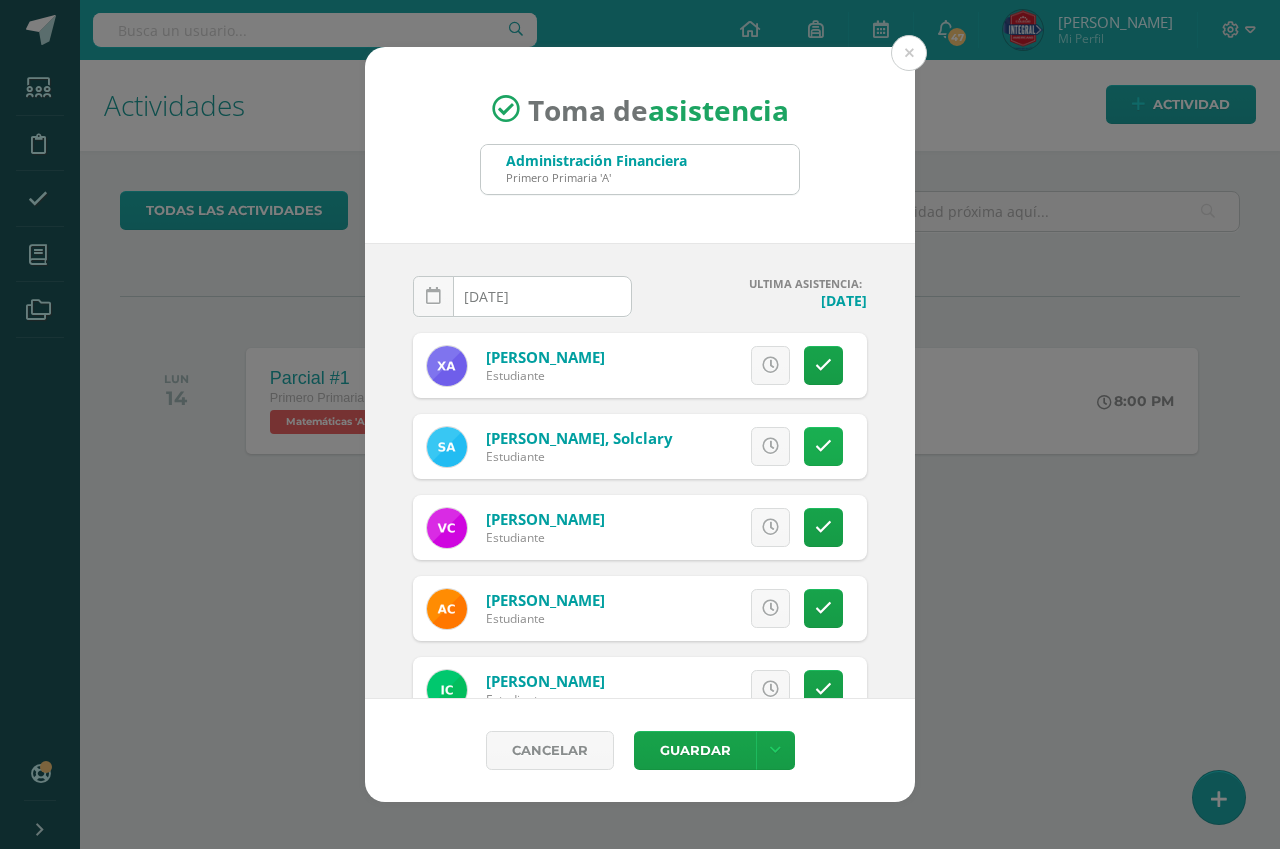 click at bounding box center [823, 446] 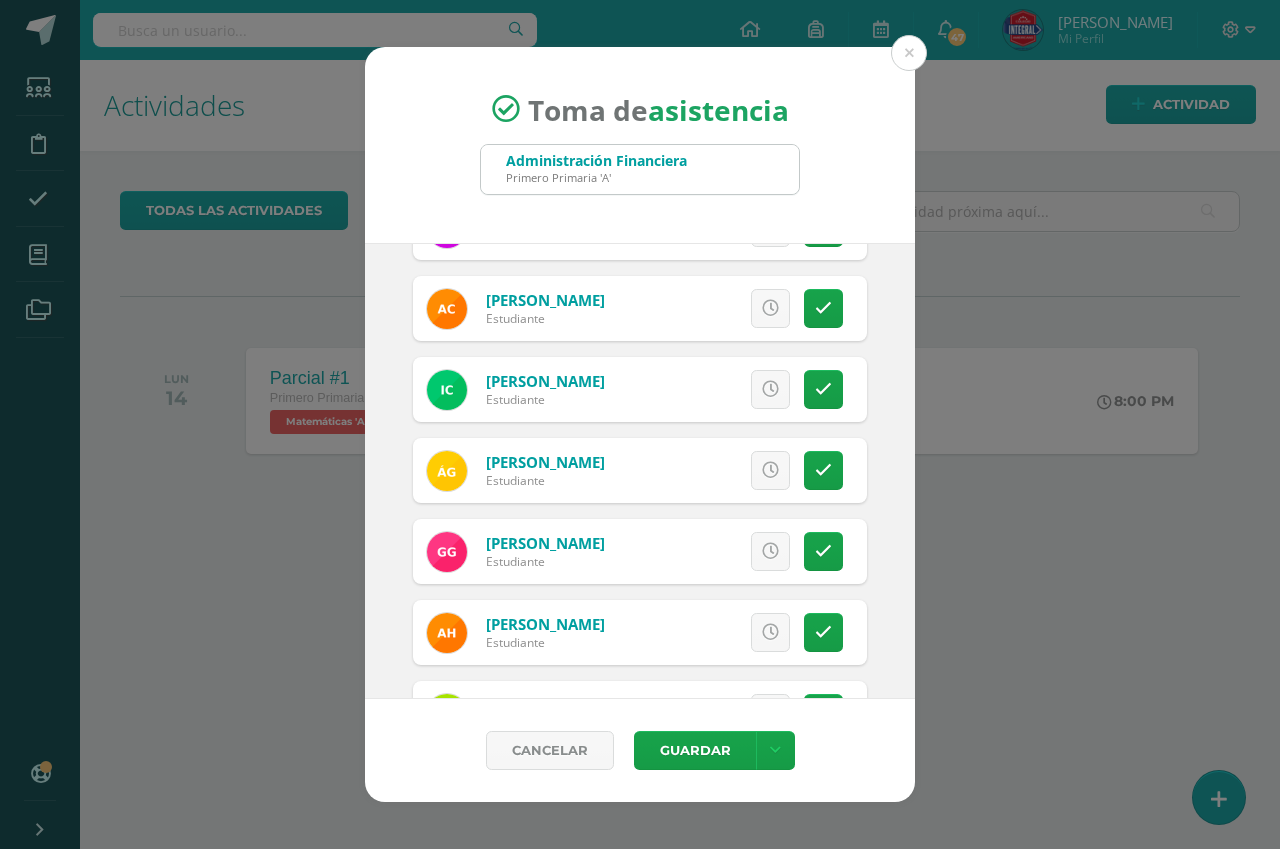scroll, scrollTop: 400, scrollLeft: 0, axis: vertical 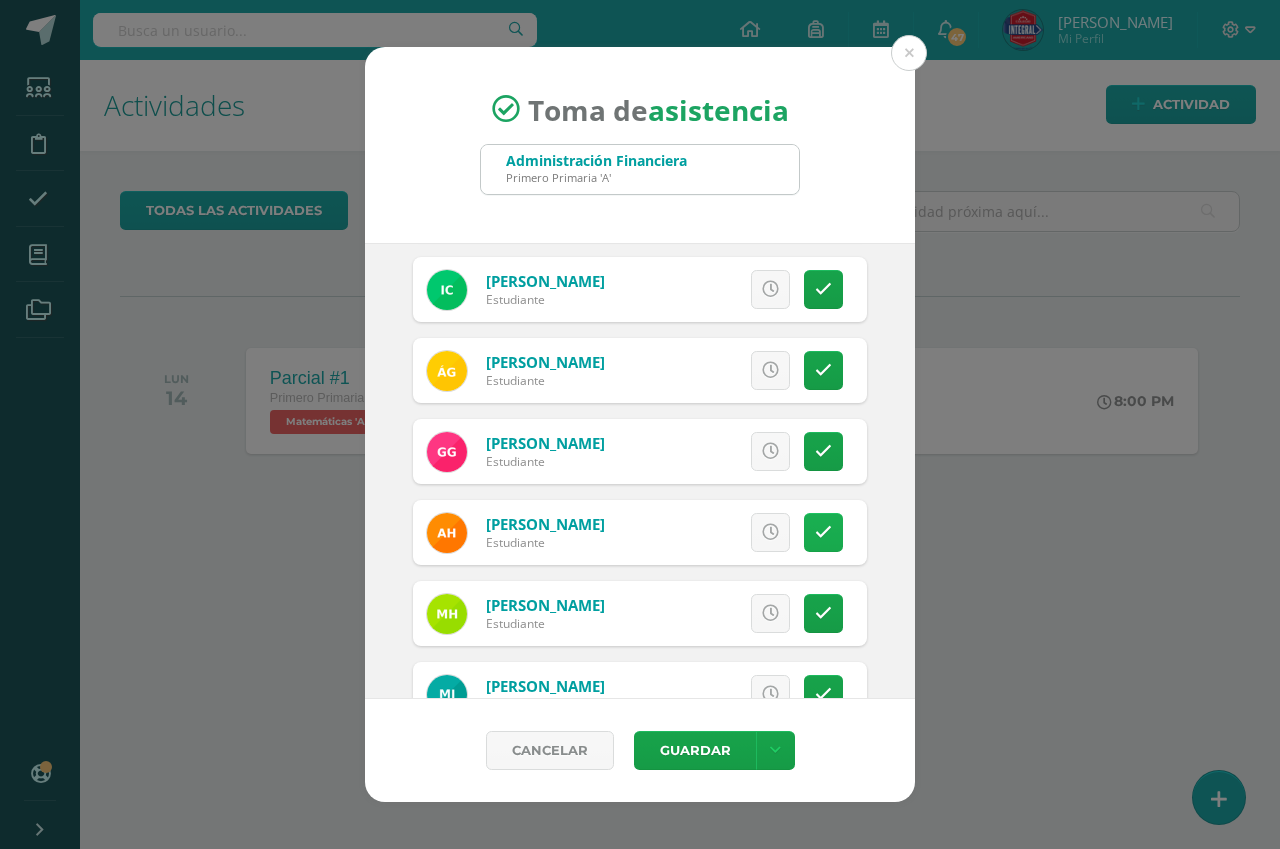 click at bounding box center [823, 532] 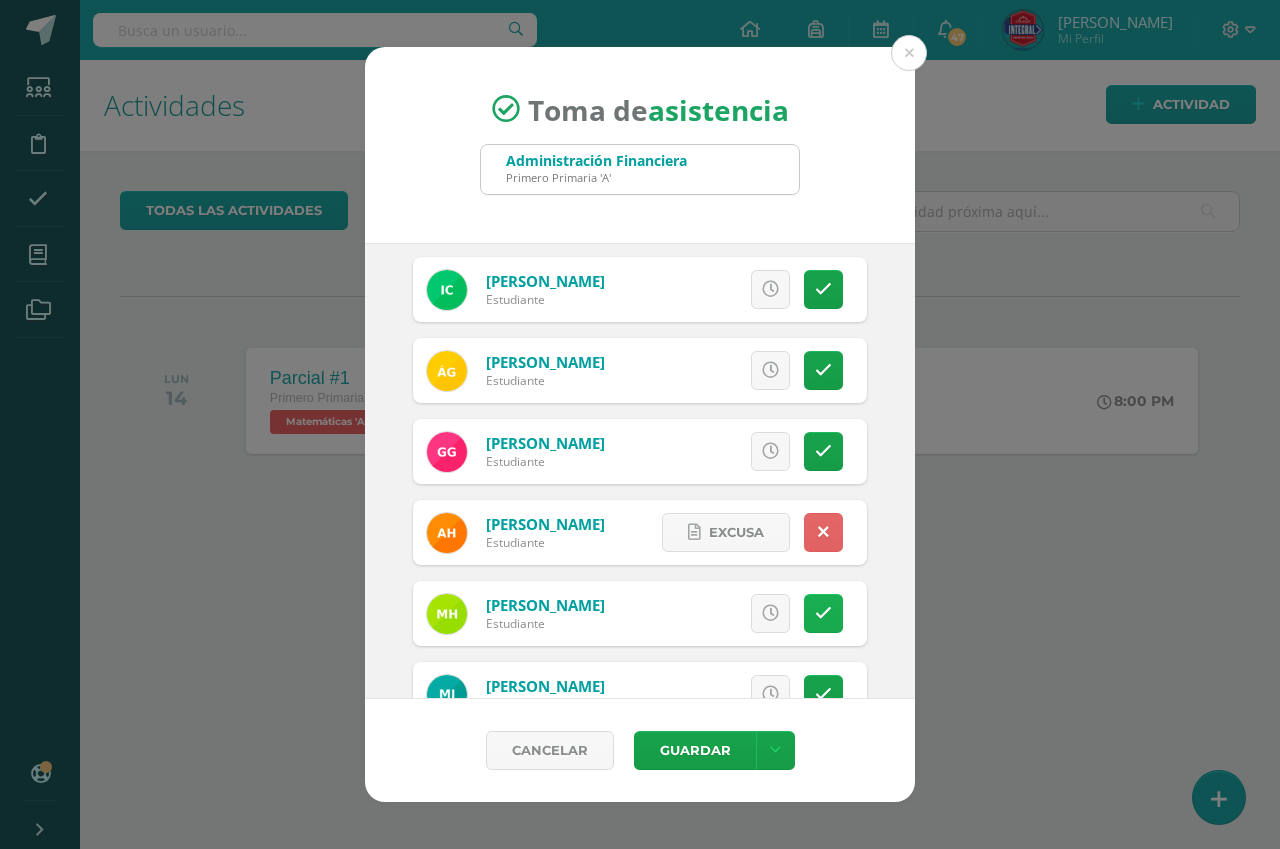 click at bounding box center [823, 613] 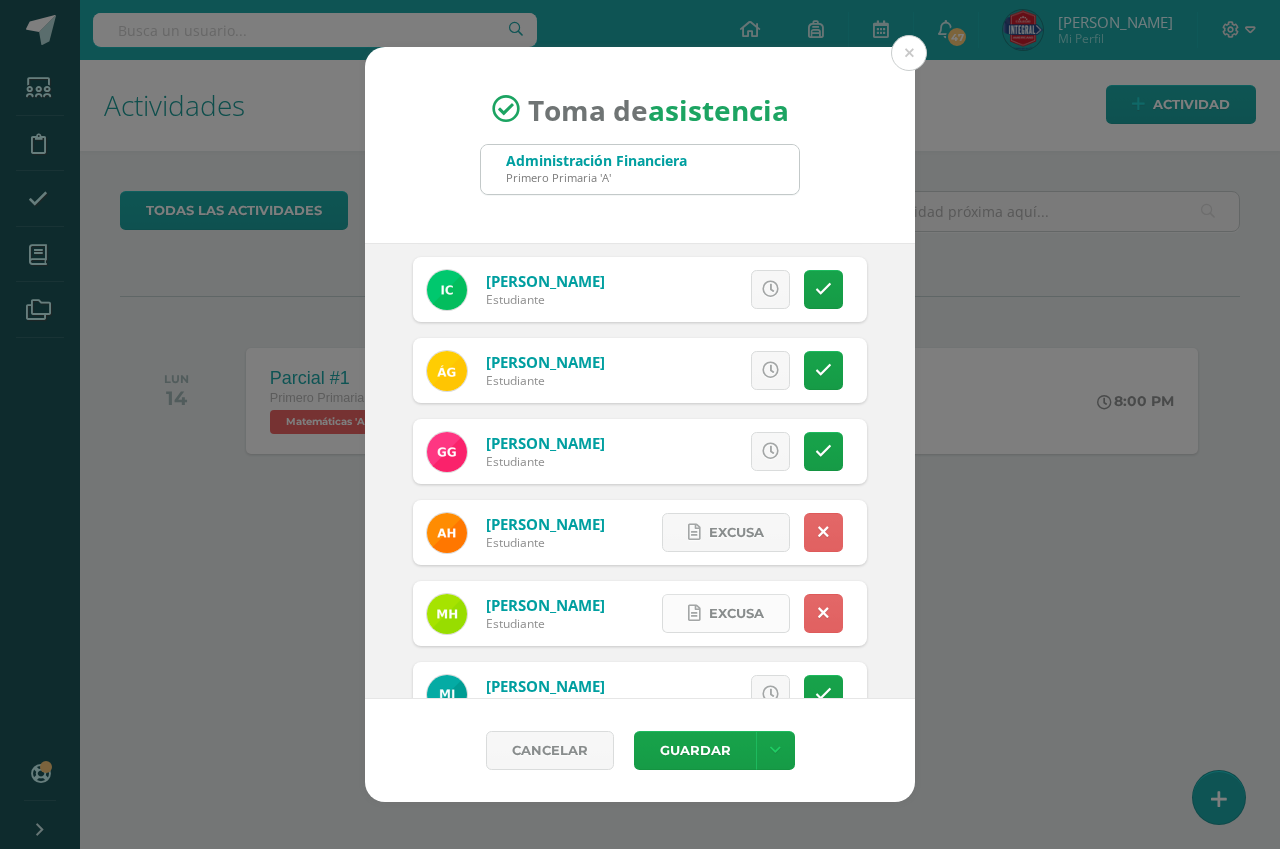 click on "Excusa" at bounding box center [736, 613] 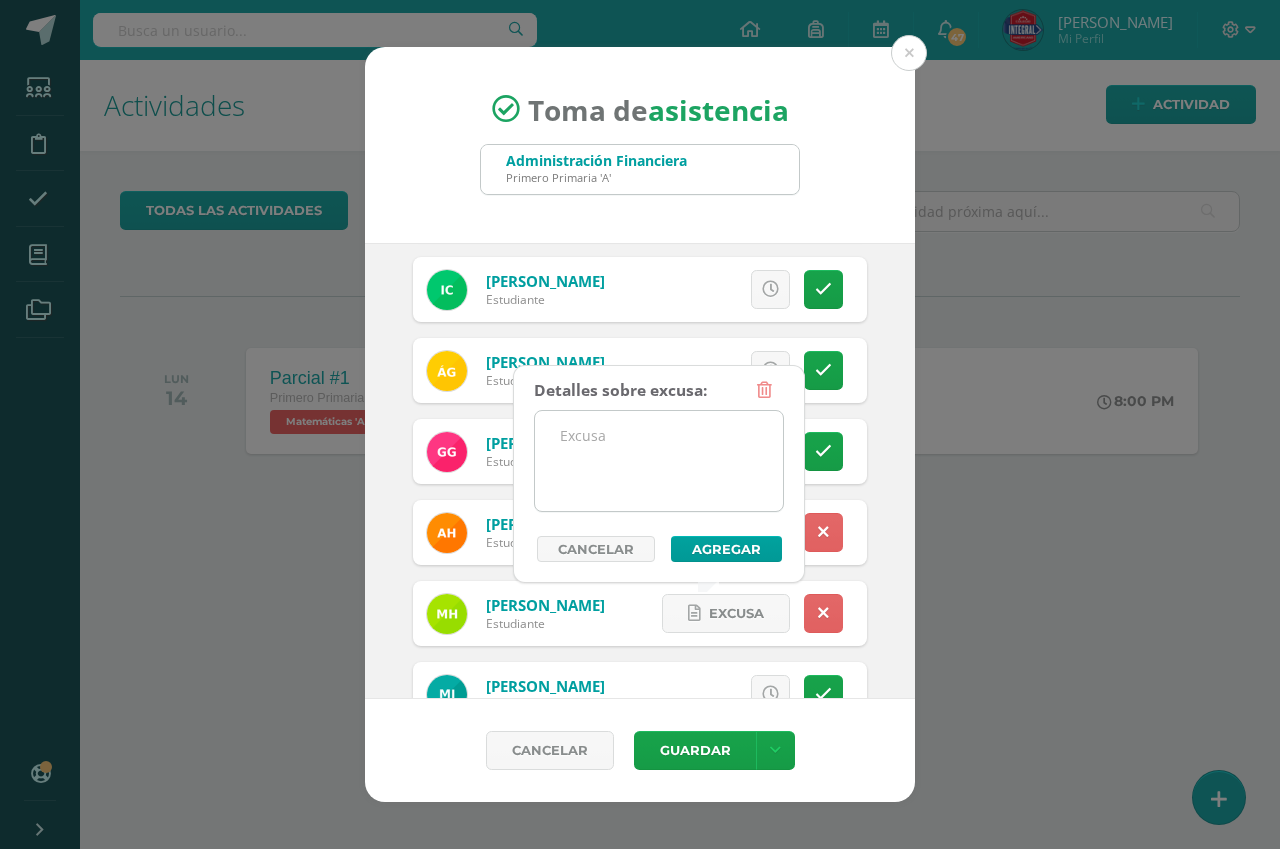 click at bounding box center (659, 461) 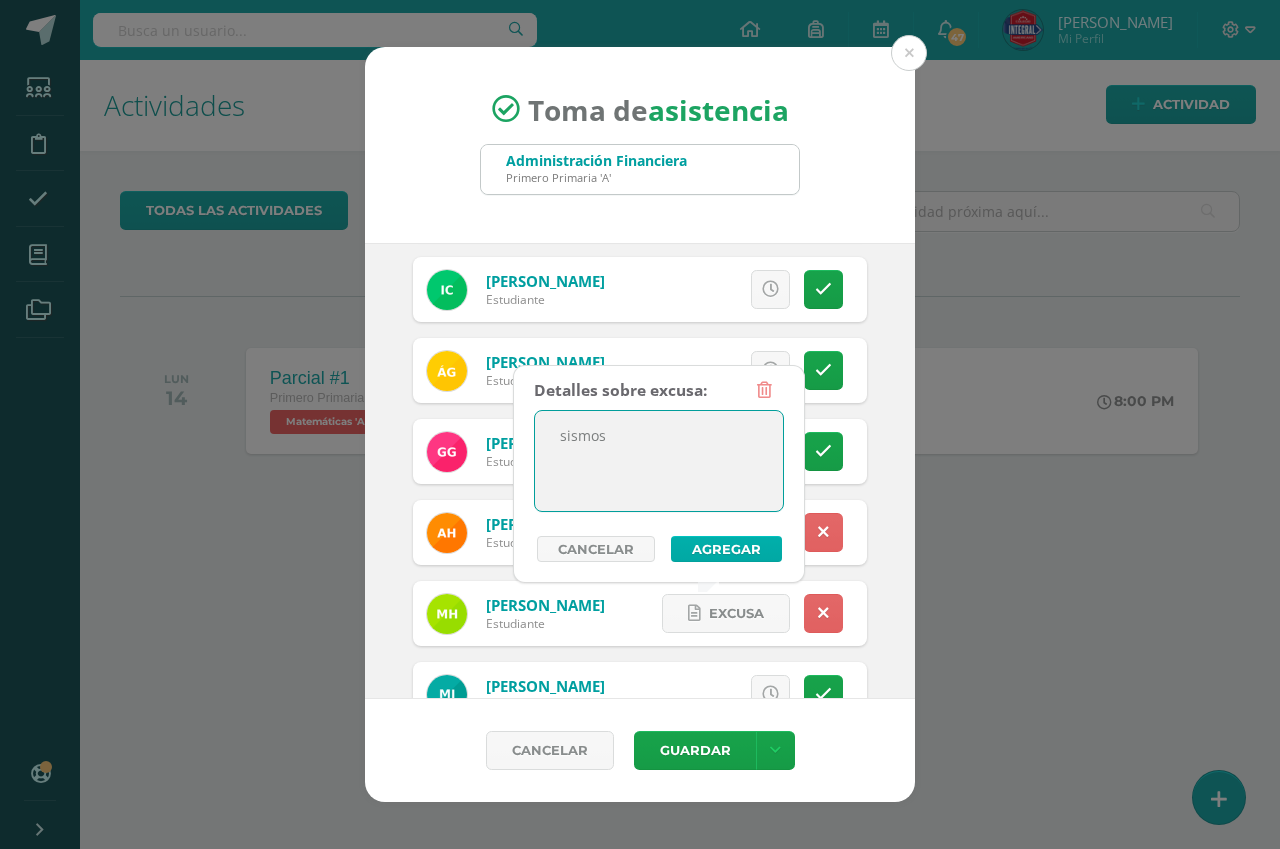 type on "sismos" 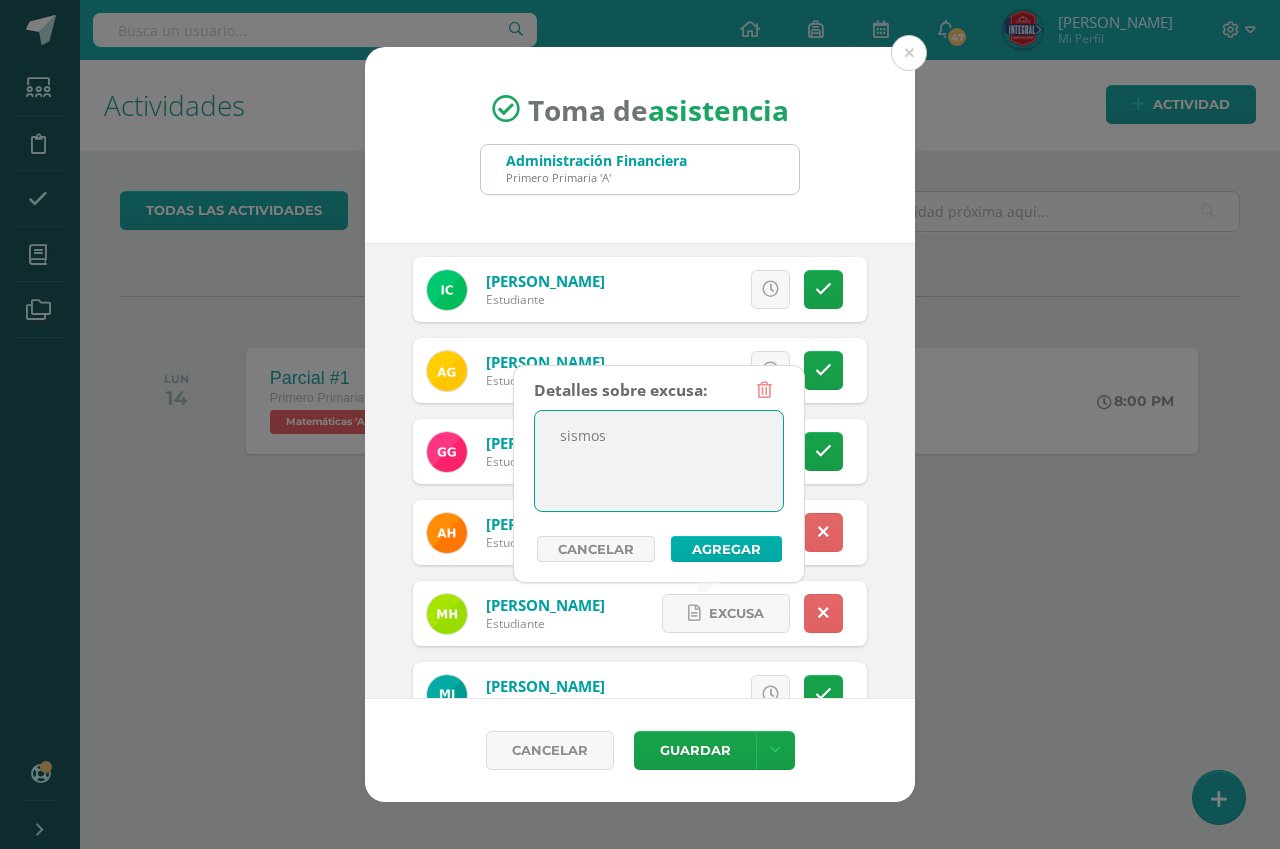 click on "Agregar" at bounding box center (726, 549) 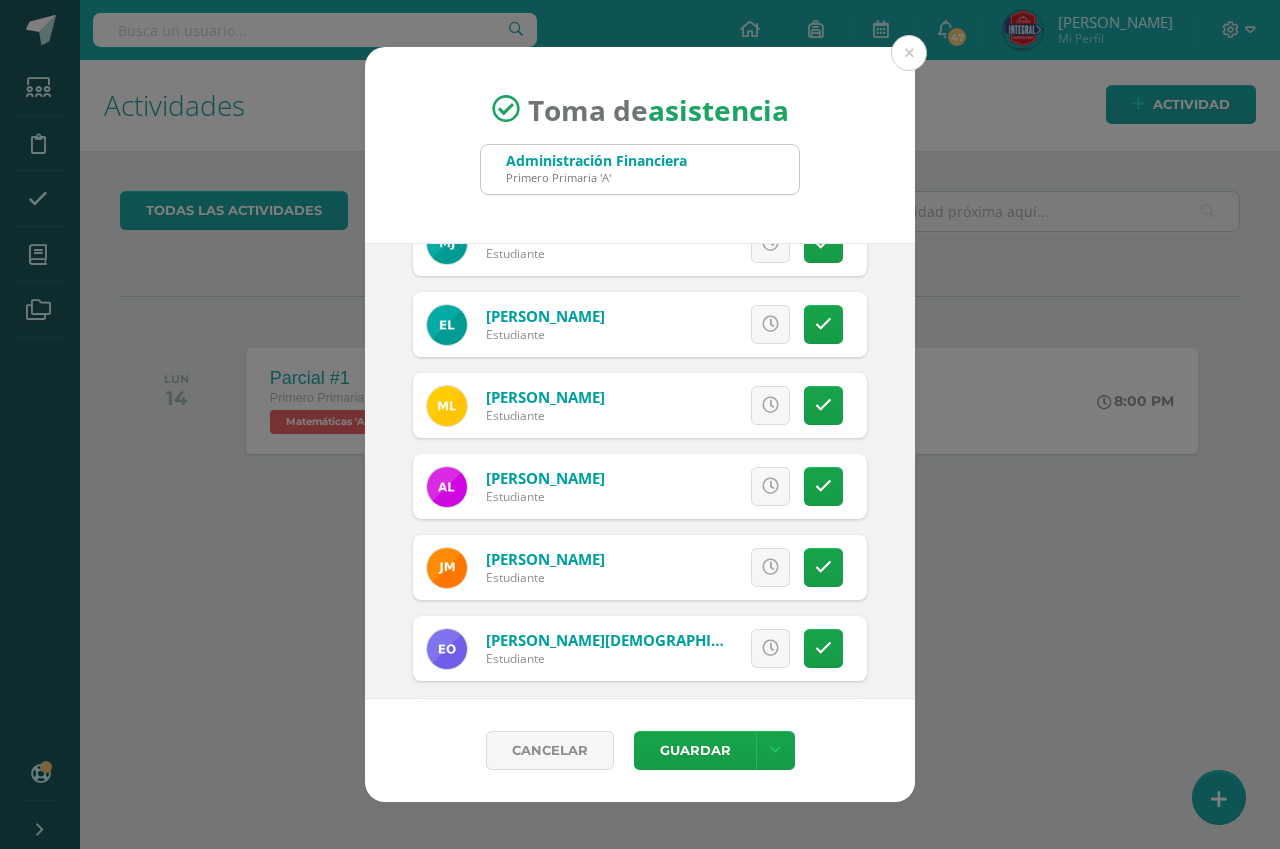 scroll, scrollTop: 900, scrollLeft: 0, axis: vertical 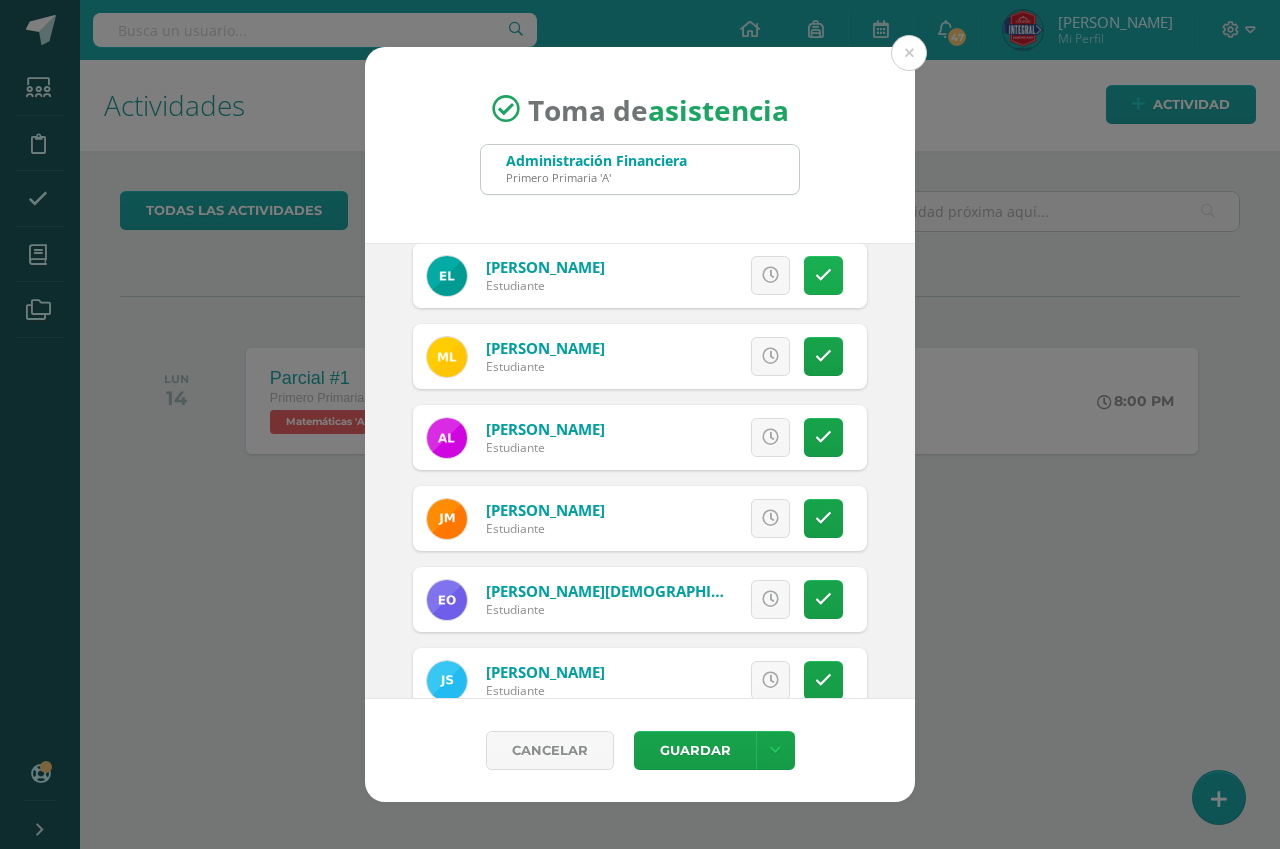click at bounding box center (823, 275) 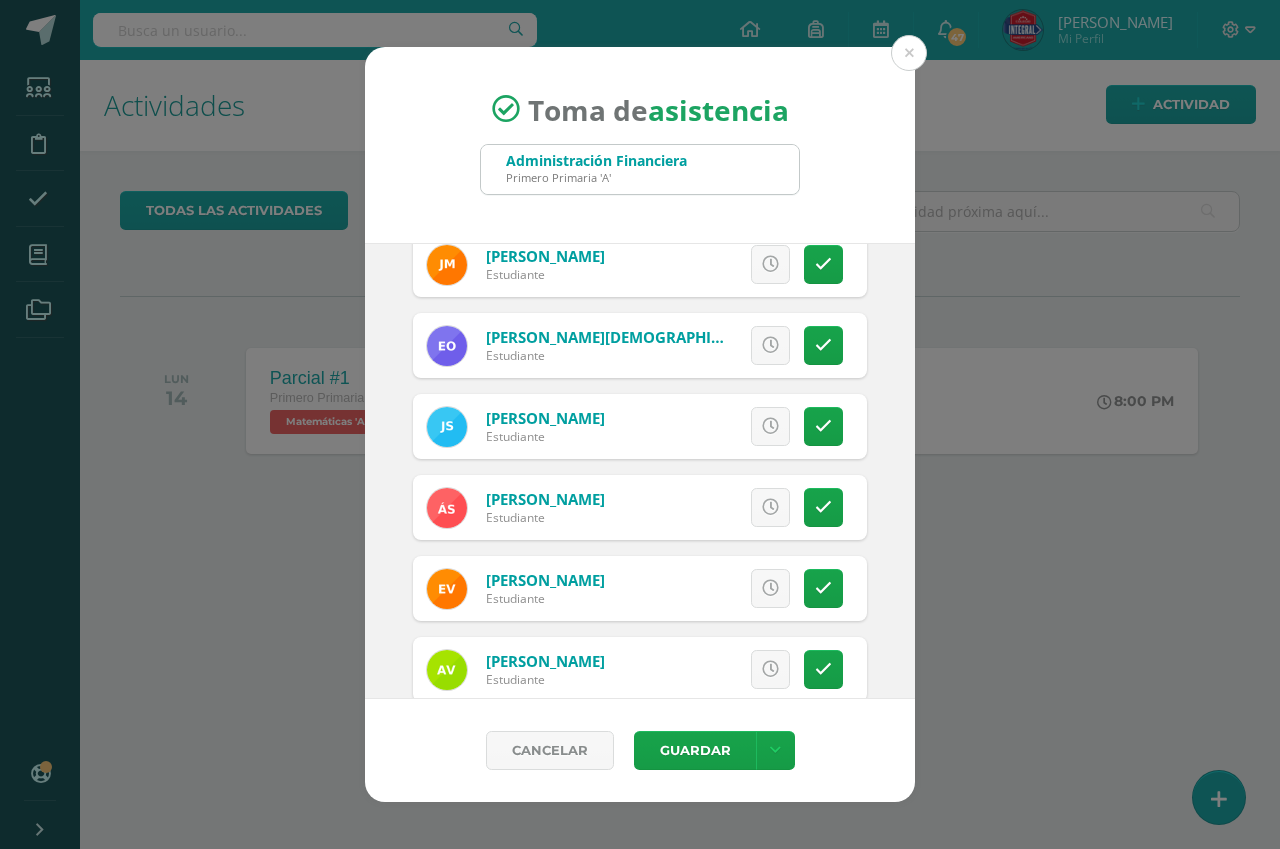 scroll, scrollTop: 1200, scrollLeft: 0, axis: vertical 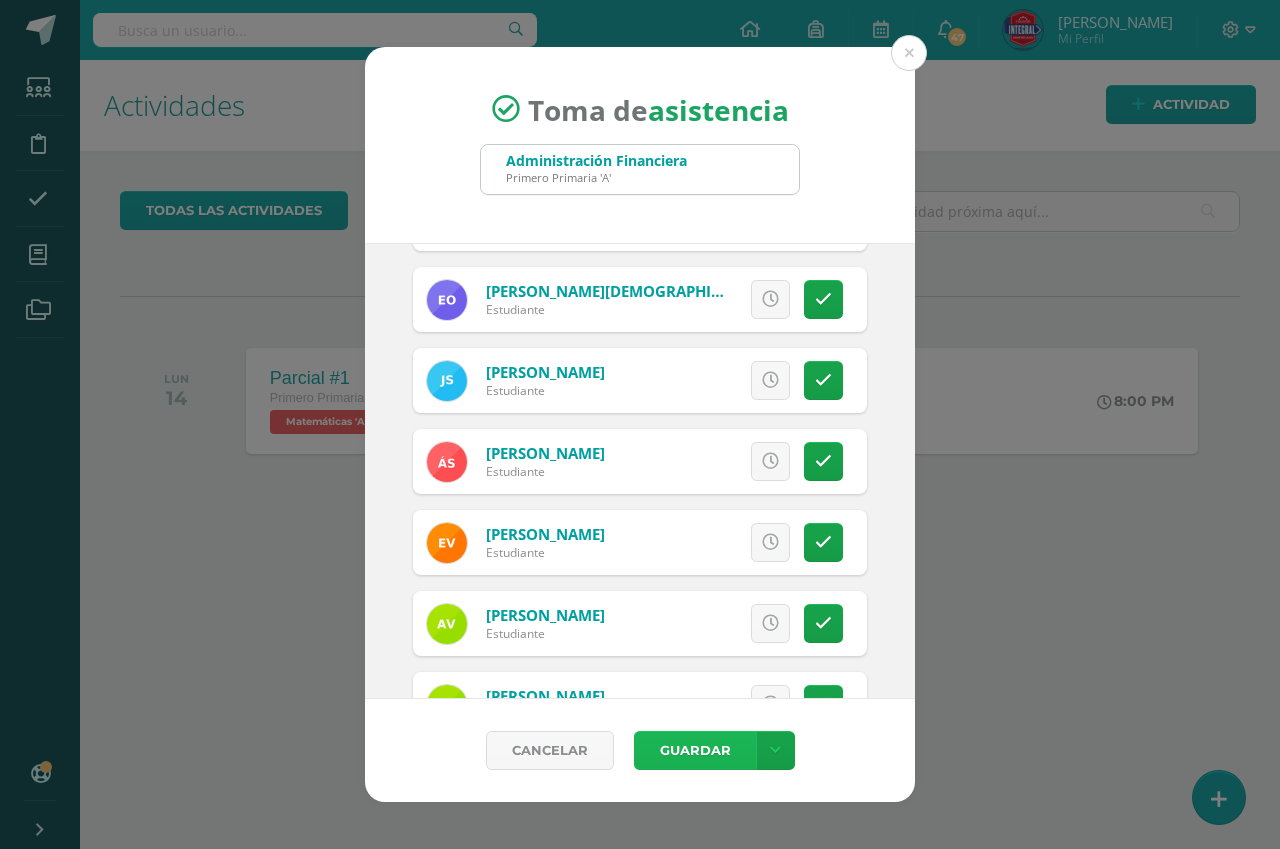 click on "Guardar" at bounding box center [695, 750] 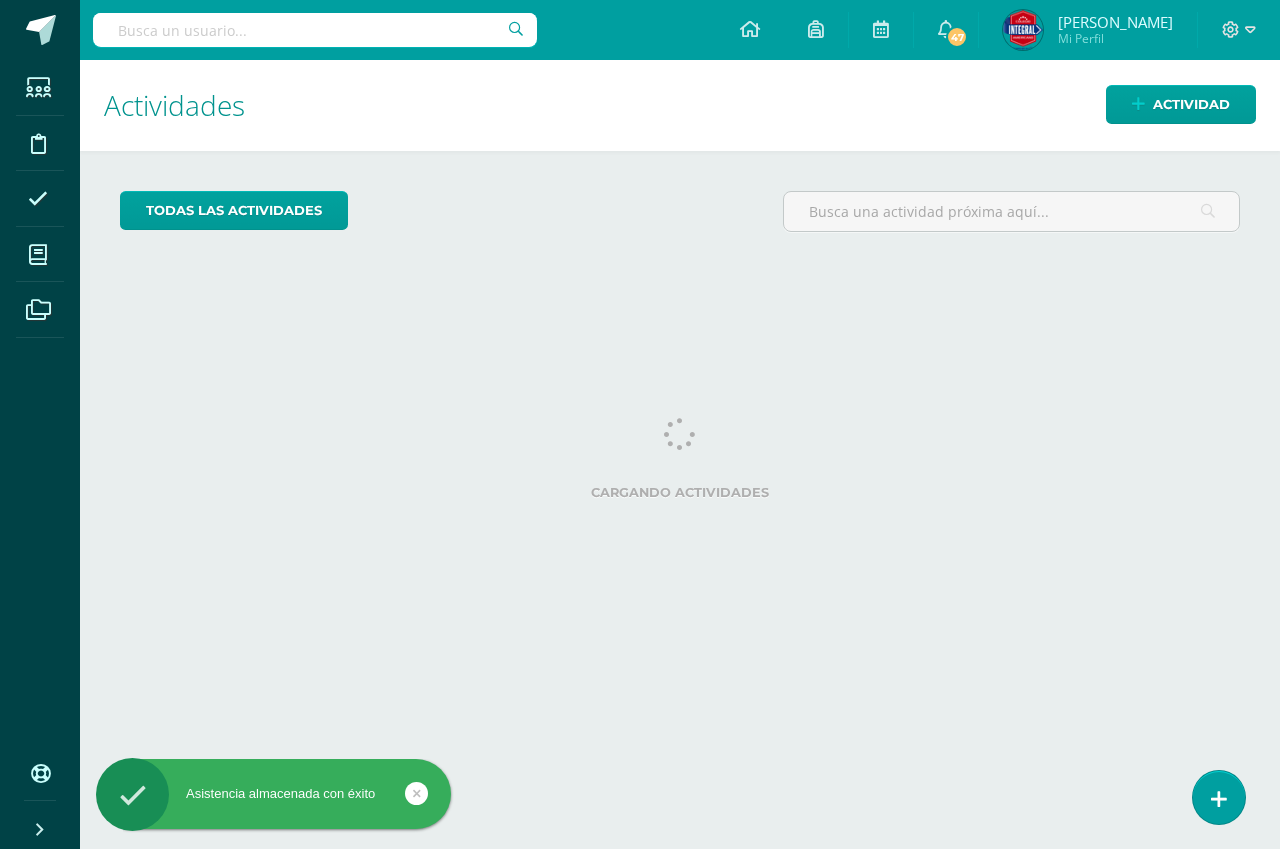 scroll, scrollTop: 0, scrollLeft: 0, axis: both 